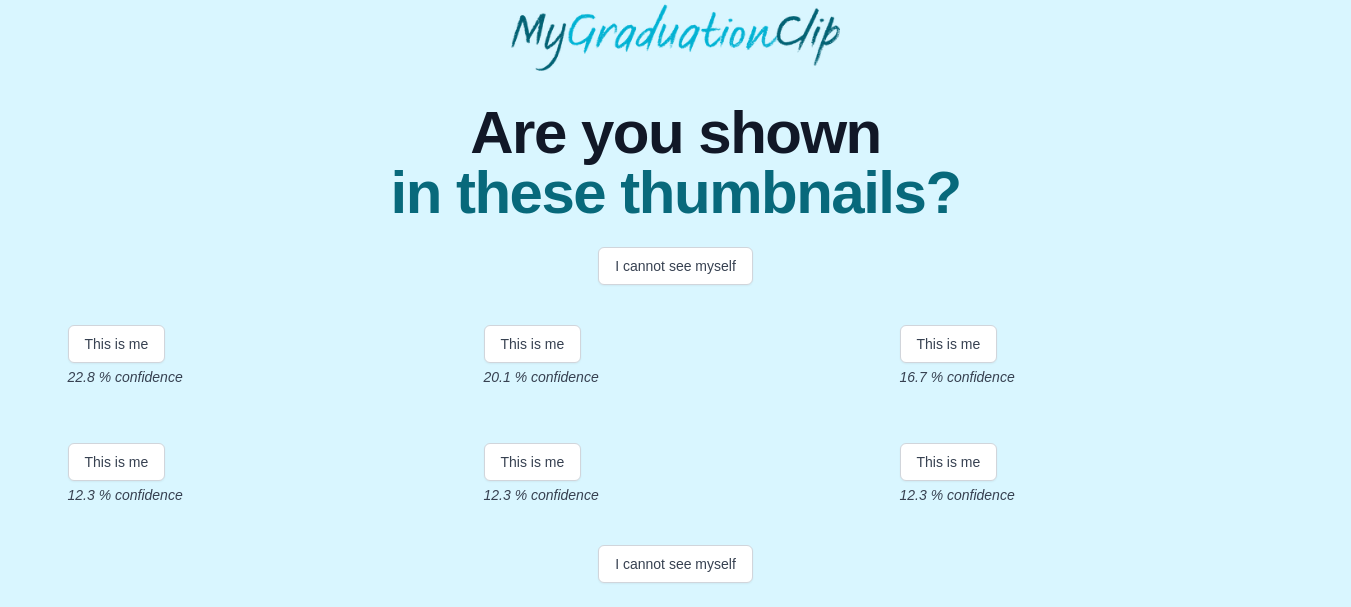 scroll, scrollTop: 520, scrollLeft: 0, axis: vertical 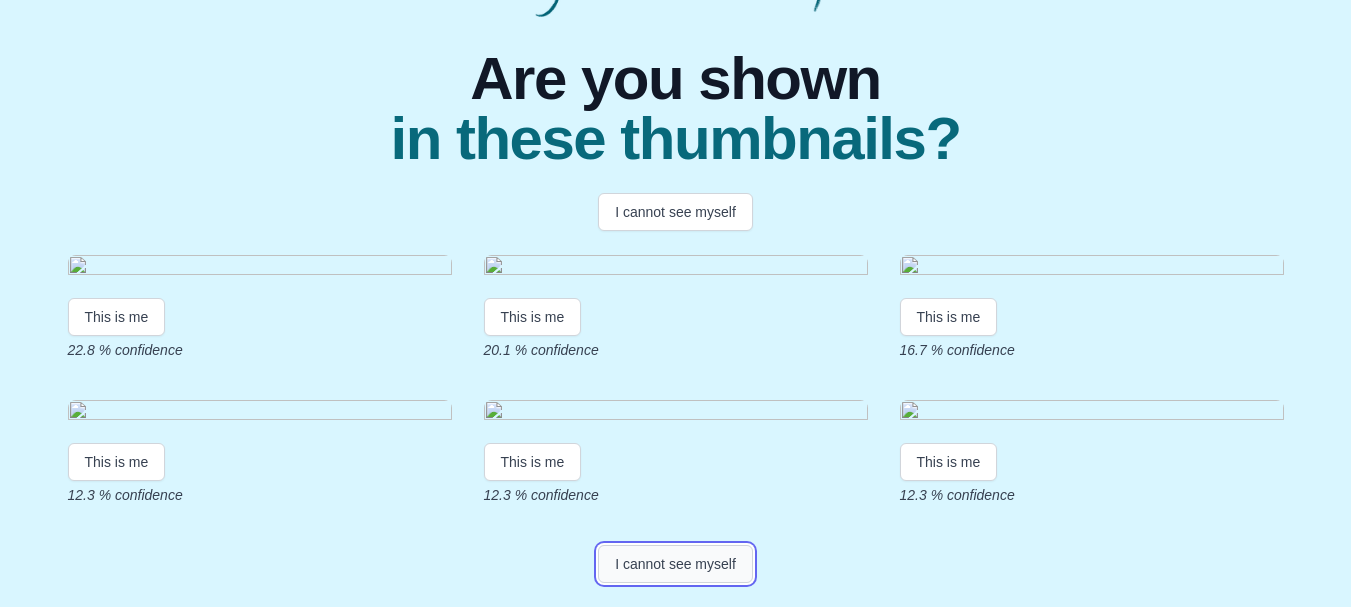 click on "I cannot see myself" at bounding box center (675, 564) 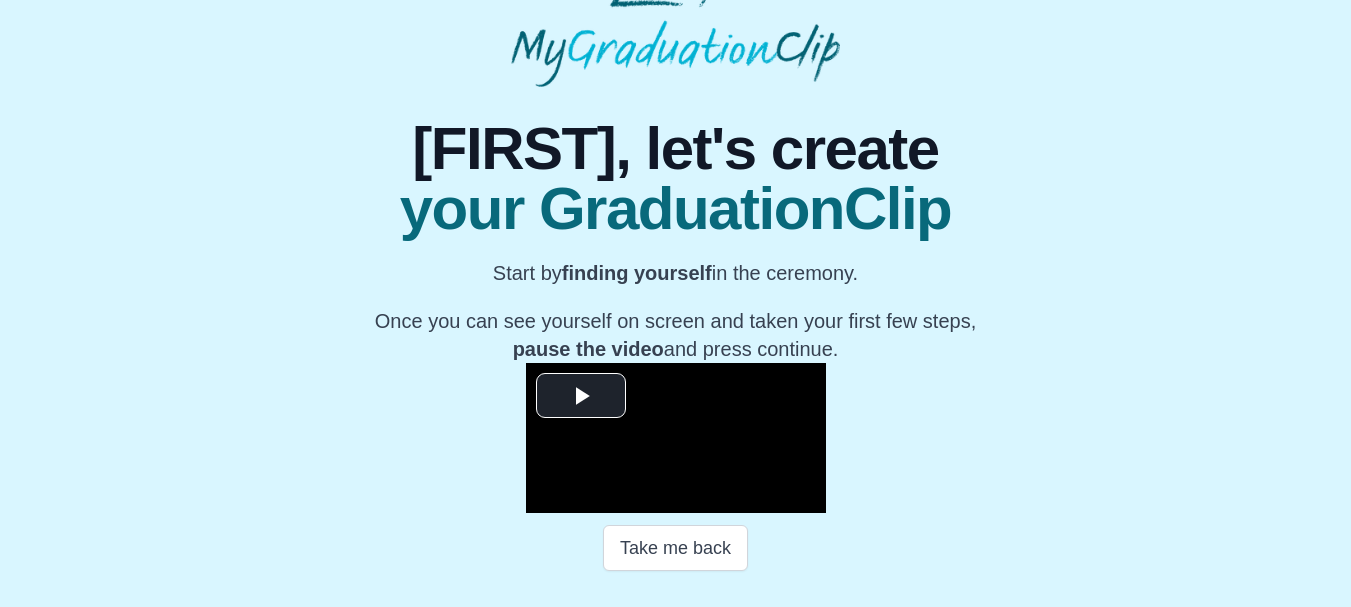 scroll, scrollTop: 112, scrollLeft: 0, axis: vertical 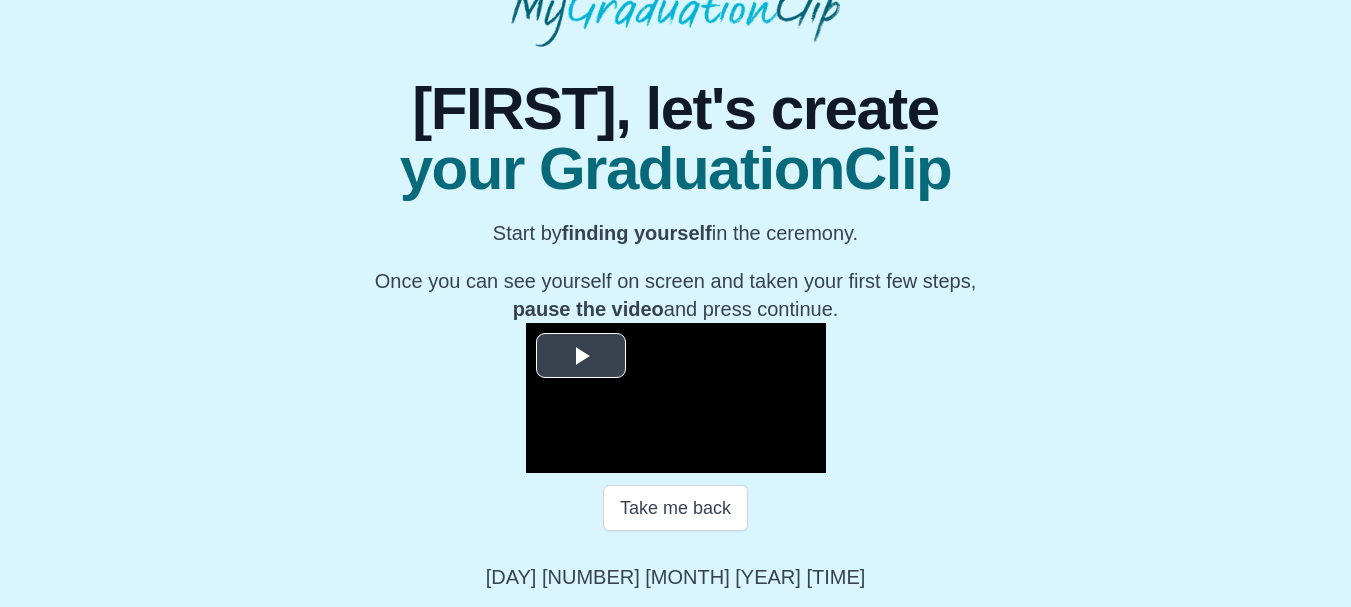 click at bounding box center [581, 356] 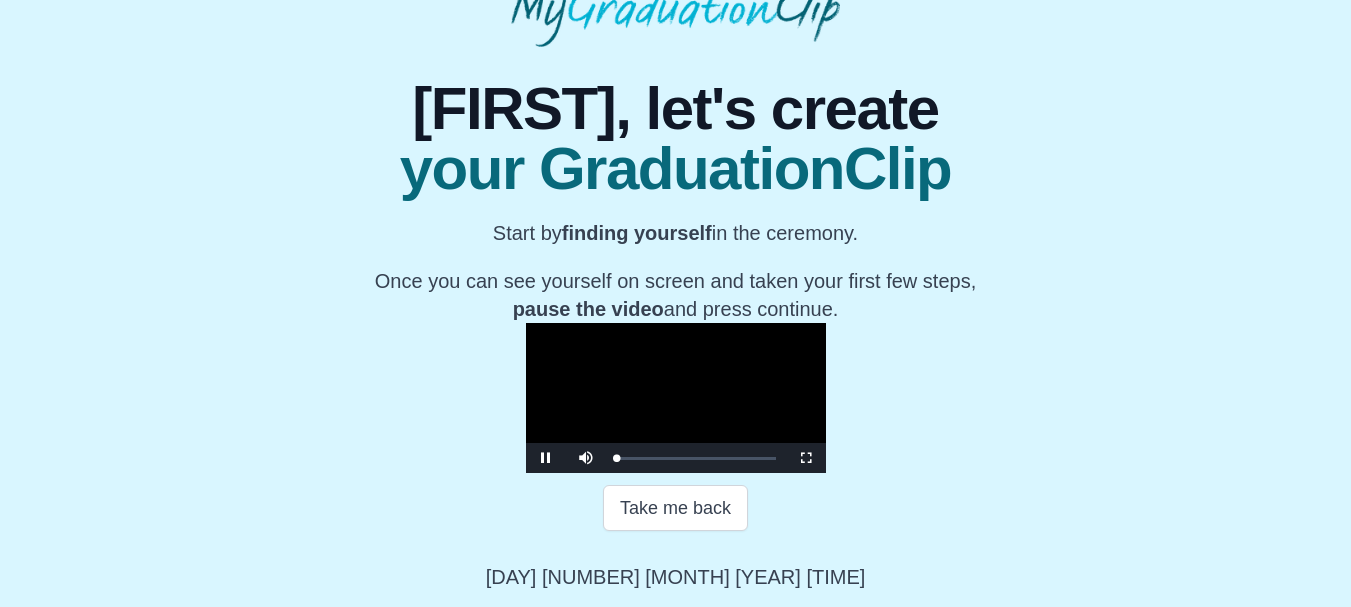 scroll, scrollTop: 343, scrollLeft: 0, axis: vertical 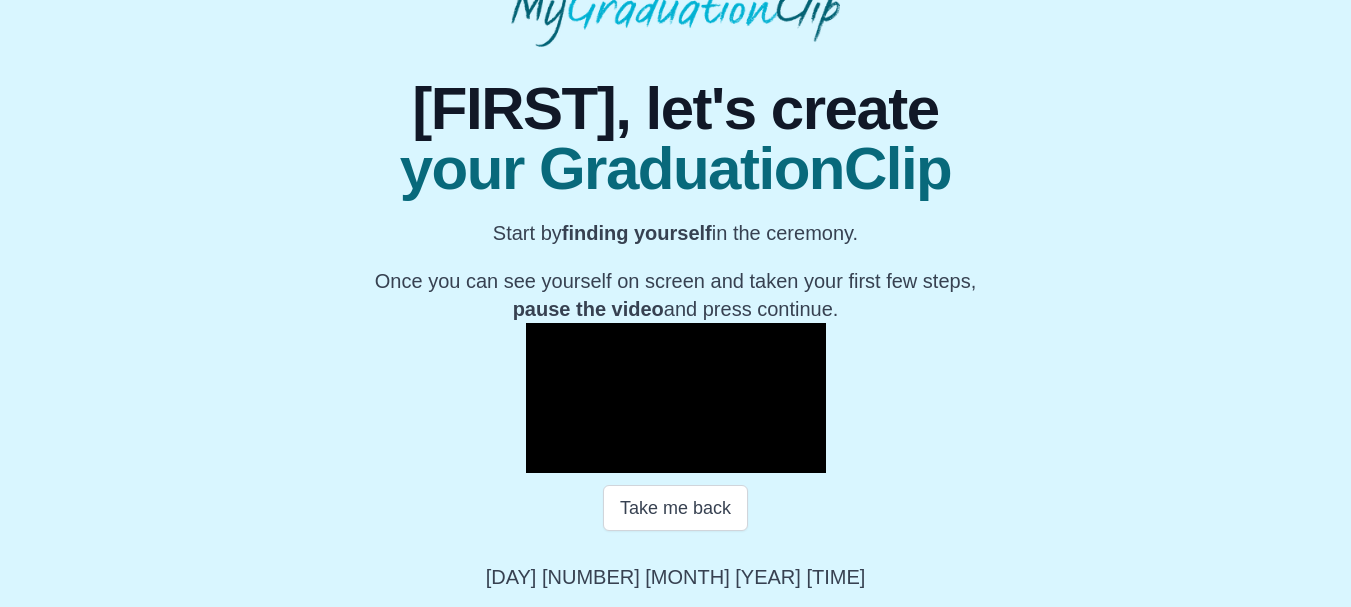 click on "Loaded : 0% 01:11 00:30 Progress : 0%" at bounding box center (696, 458) 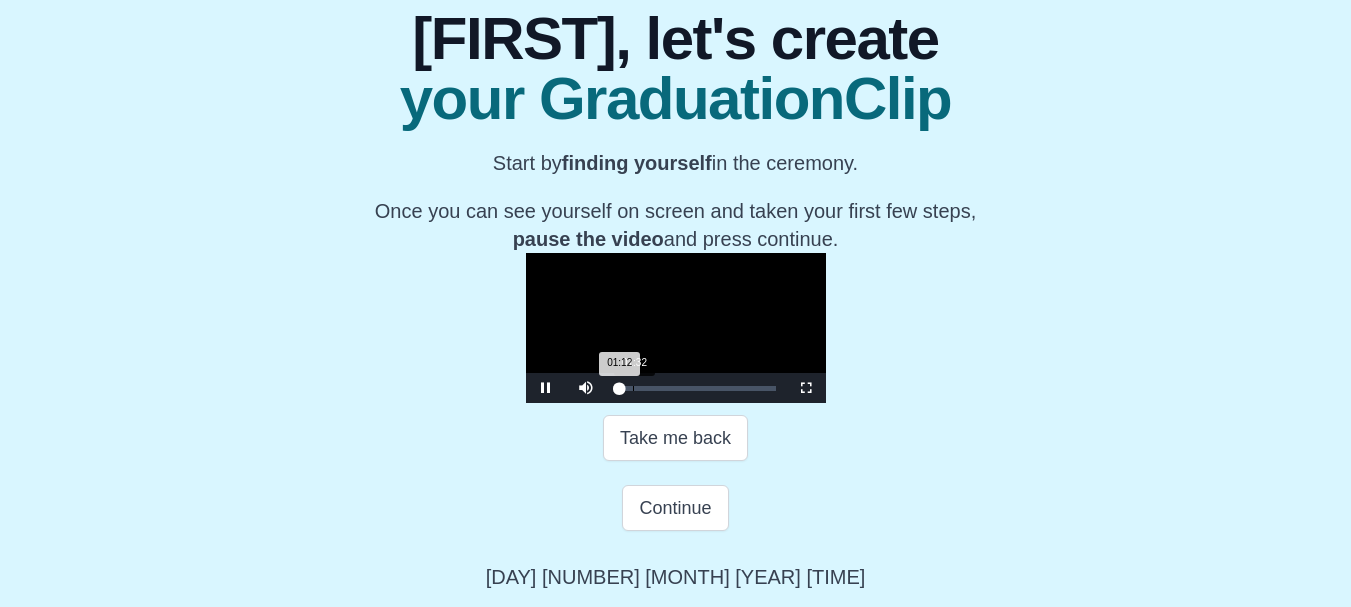 click on "01:12 Progress : 0%" at bounding box center (618, 388) 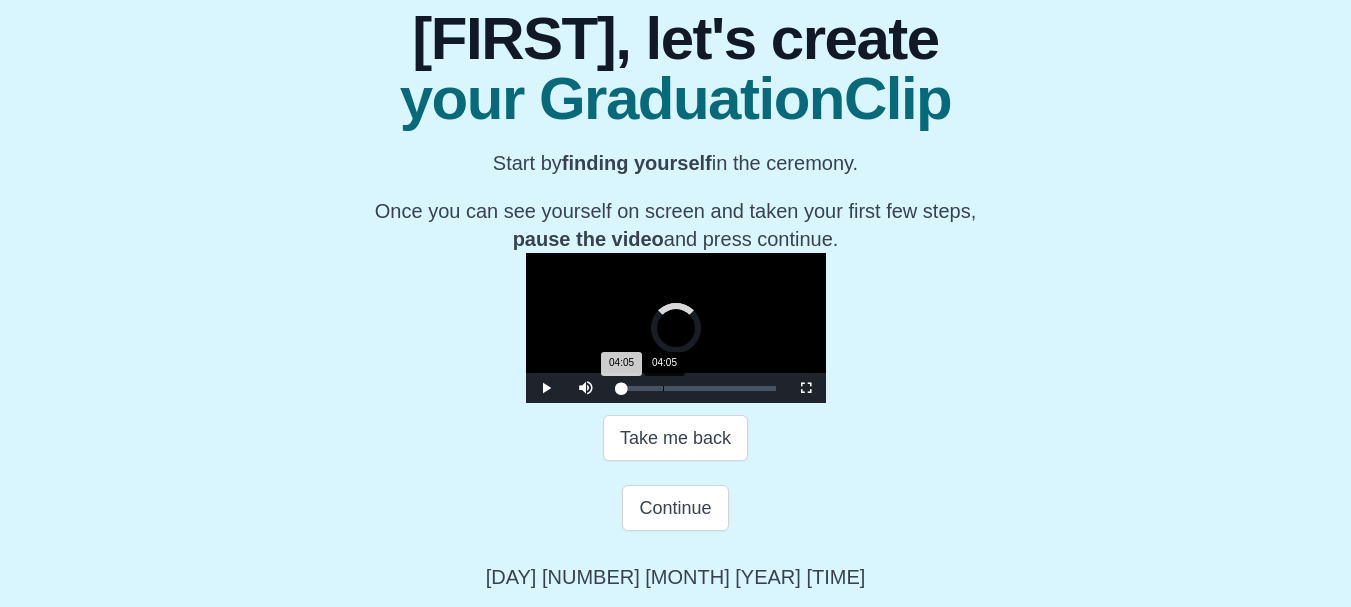 click on "04:05" at bounding box center [663, 388] 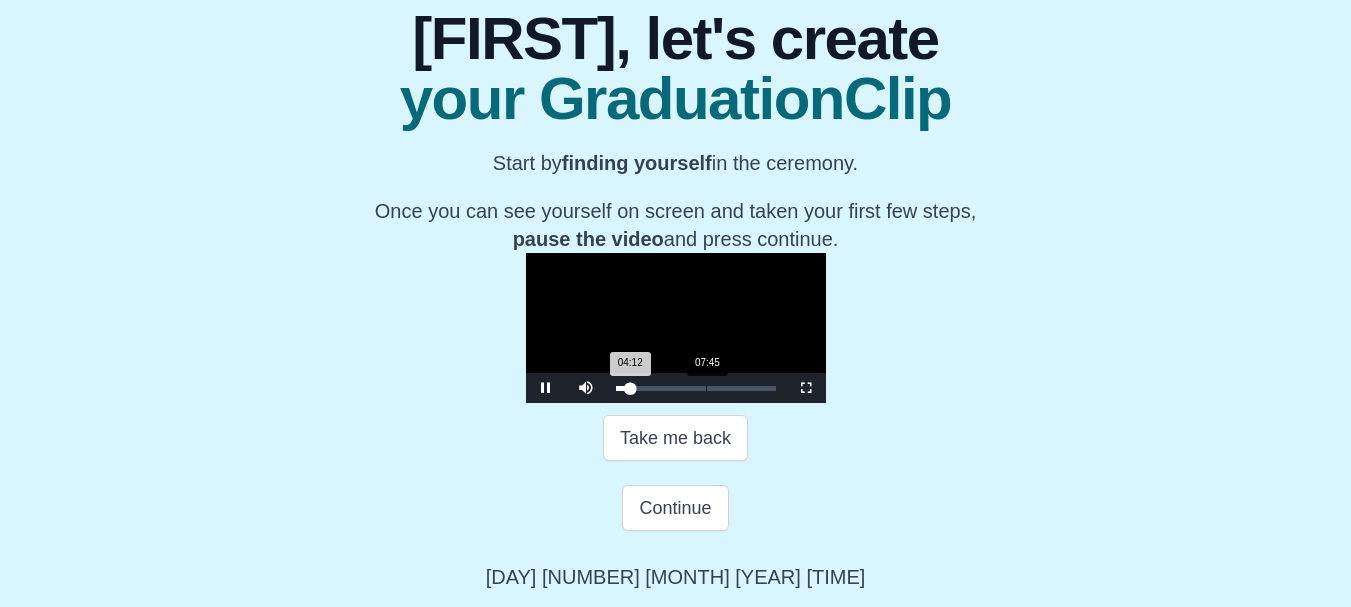 click on "Loaded : 0% 07:45 04:12 Progress : 0%" at bounding box center (696, 388) 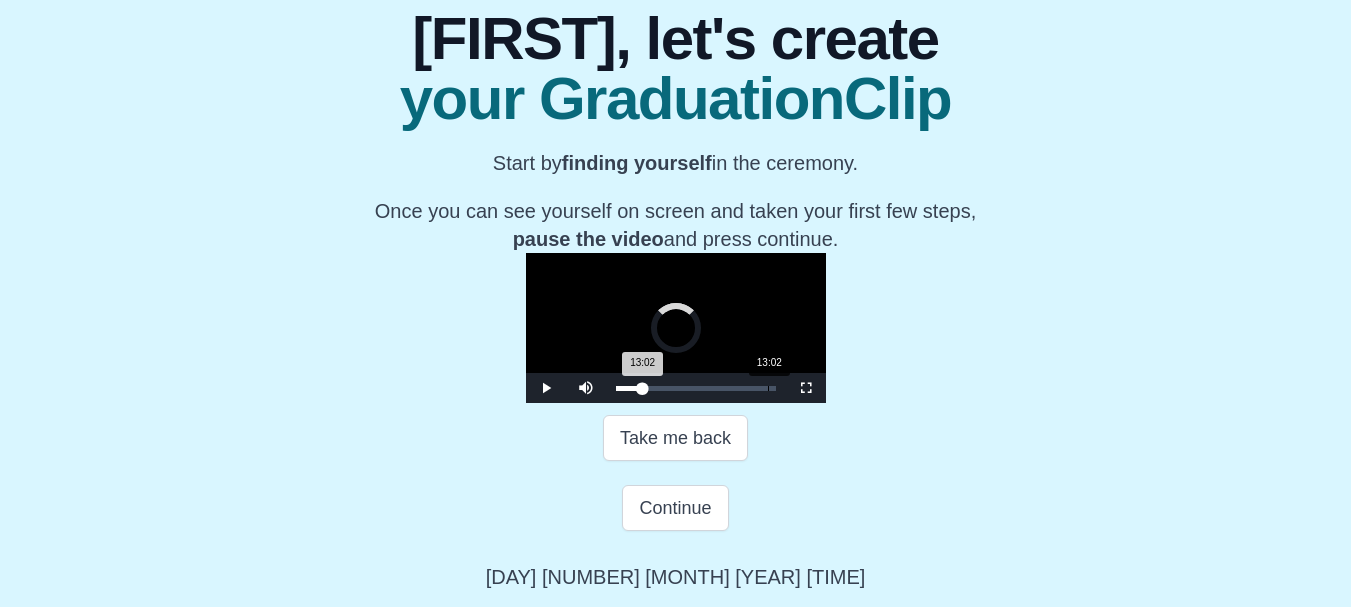 click on "Loaded : 0% 13:02 13:02 Progress : 0%" at bounding box center [696, 388] 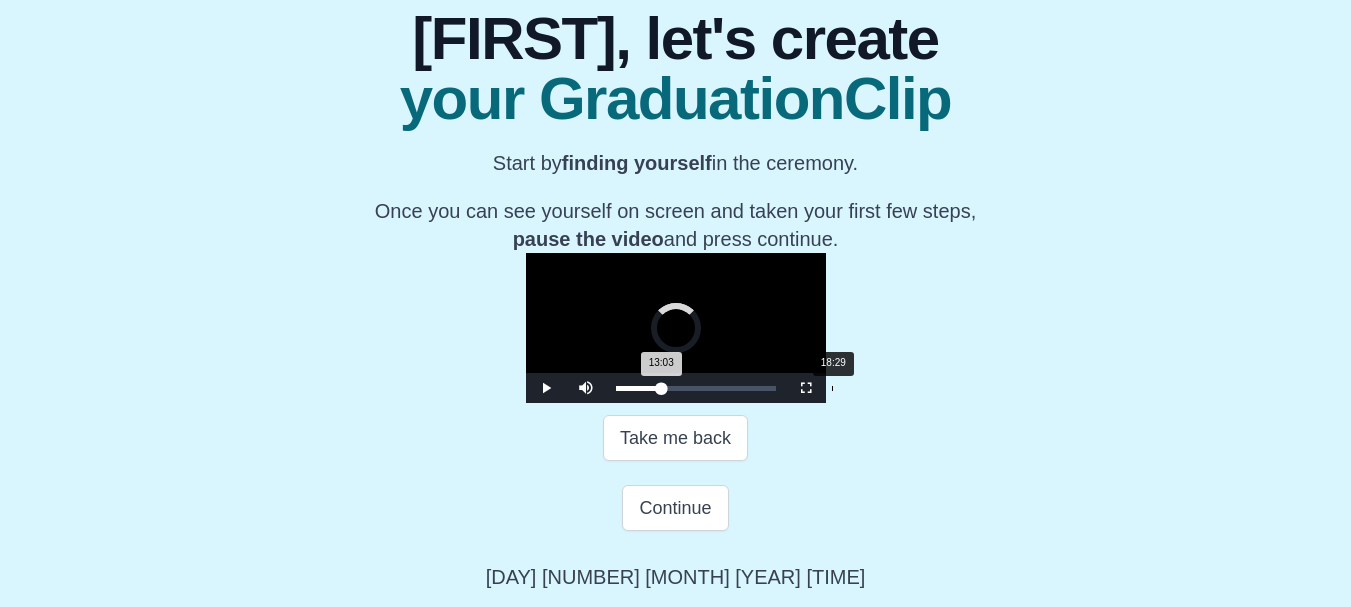 click on "Loaded : 0% 18:29 13:03 Progress : 0%" at bounding box center (696, 388) 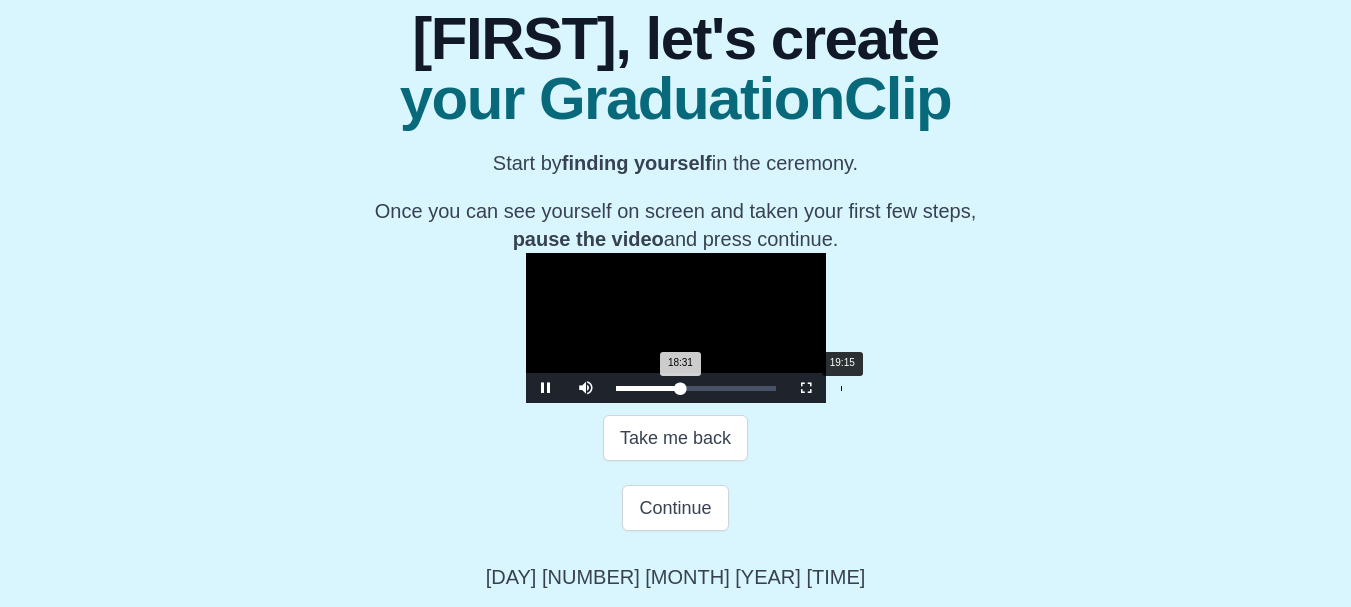 click on "19:15" at bounding box center (841, 388) 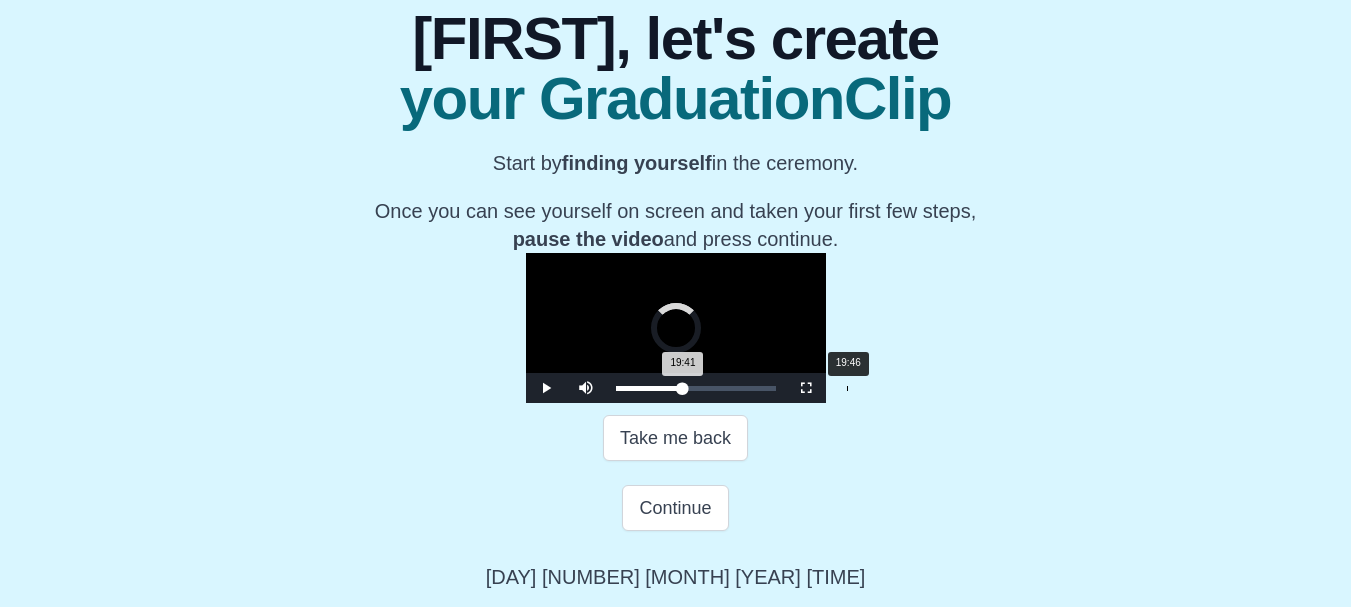 click on "19:41 Progress : 0%" at bounding box center [649, 388] 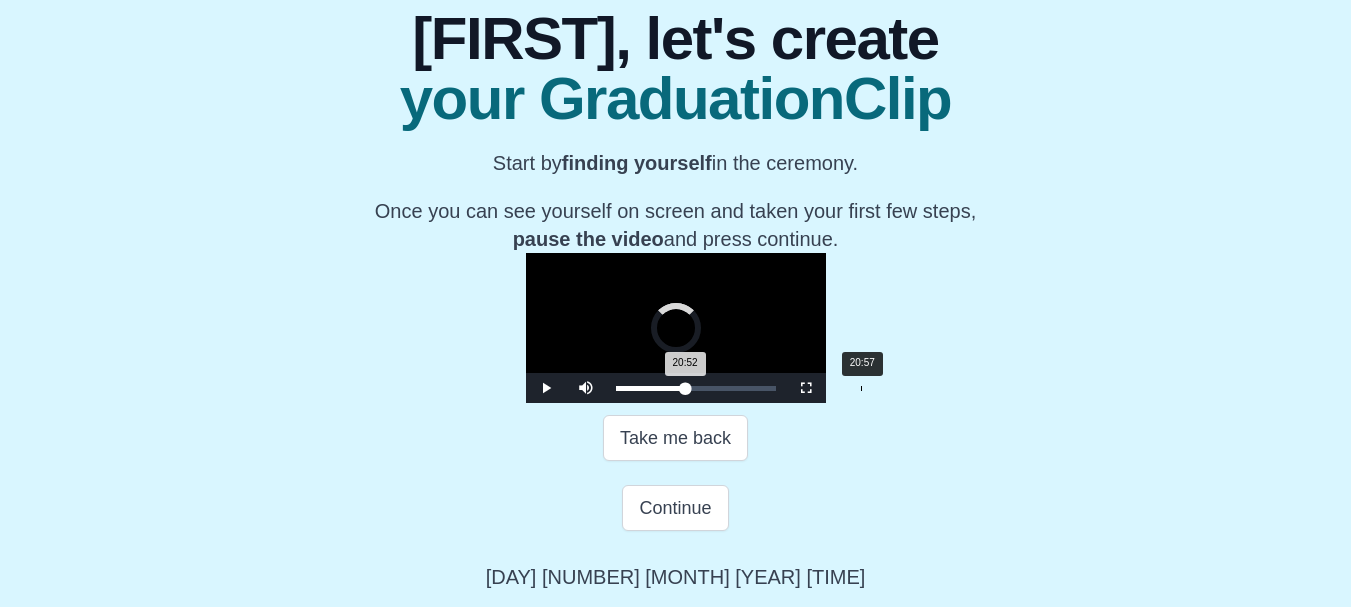 click on "20:57" at bounding box center (861, 388) 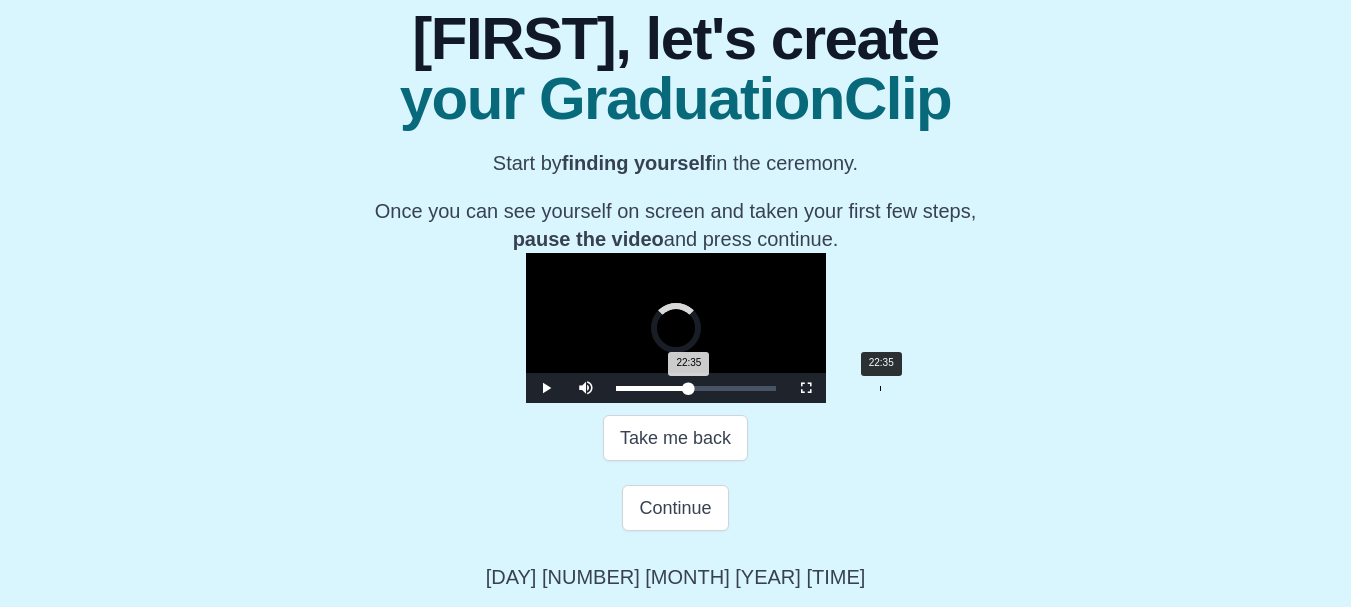 click on "Loaded : 0% 22:35 22:35 Progress : 0%" at bounding box center (696, 388) 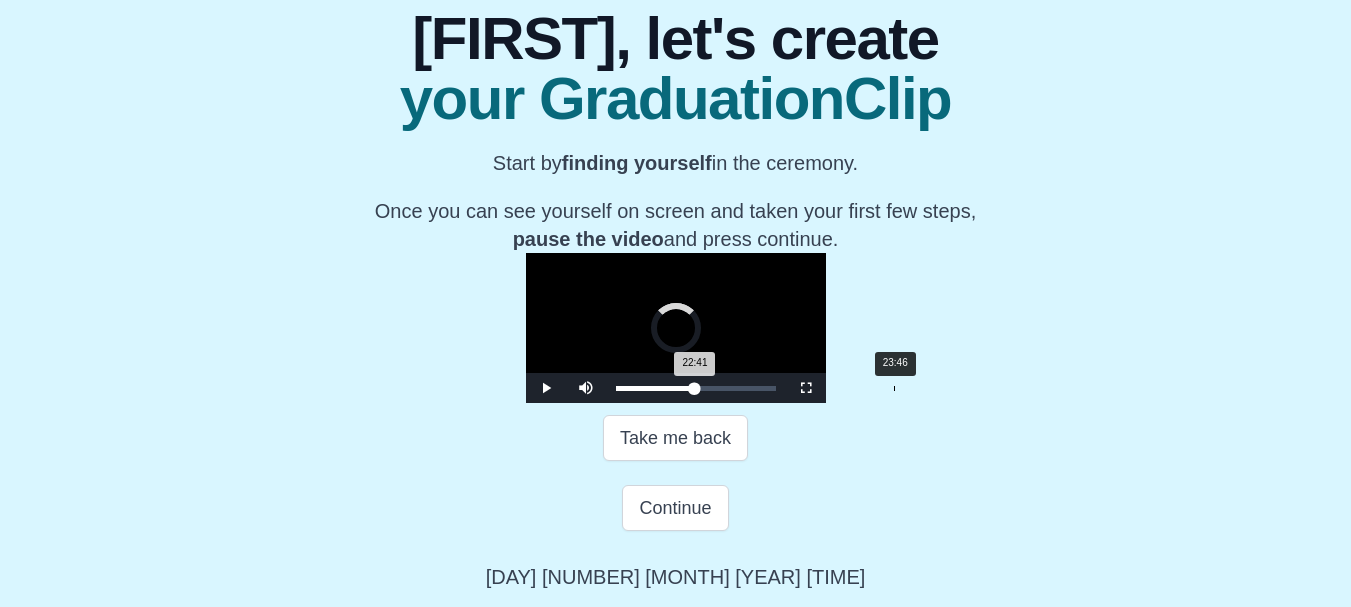 click on "Loaded : 0% 23:46 22:41 Progress : 0%" at bounding box center [696, 388] 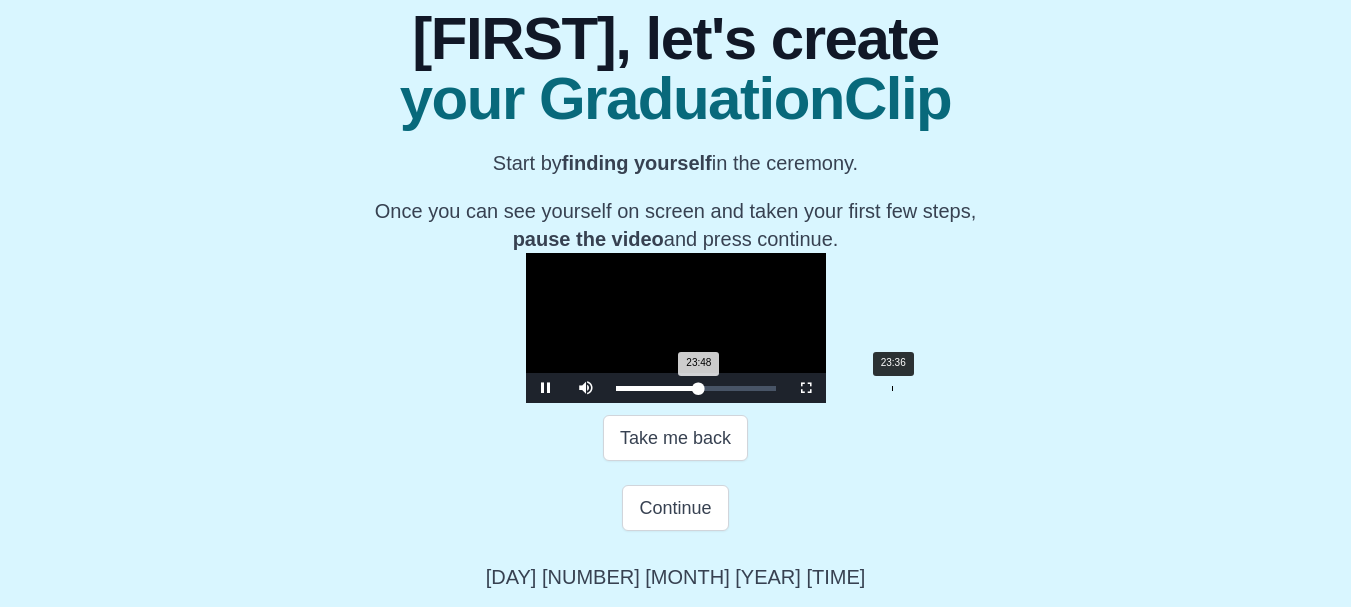 click on "23:48 Progress : 0%" at bounding box center [657, 388] 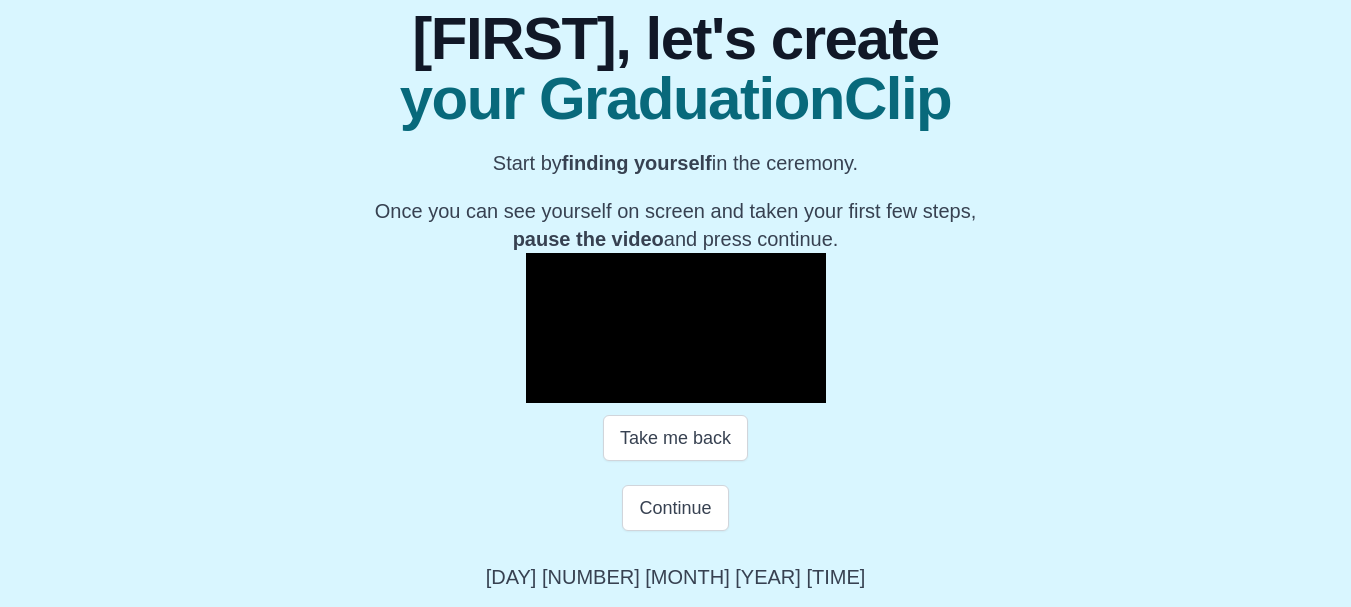 click at bounding box center [546, 388] 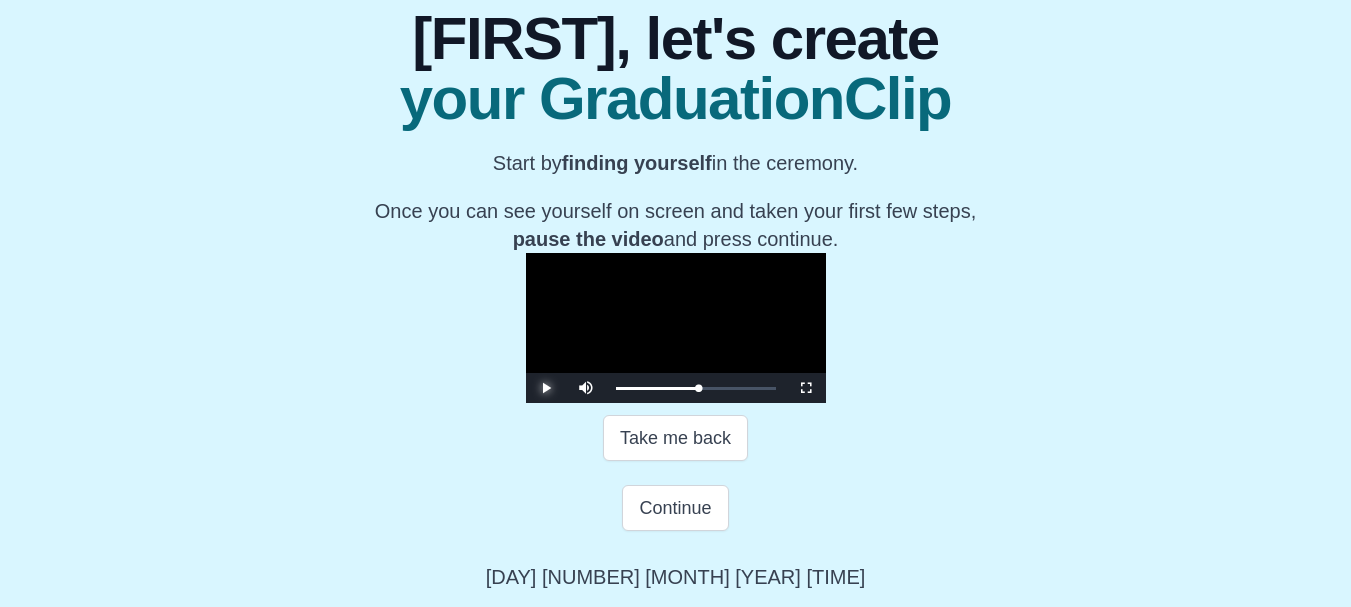 click at bounding box center [546, 388] 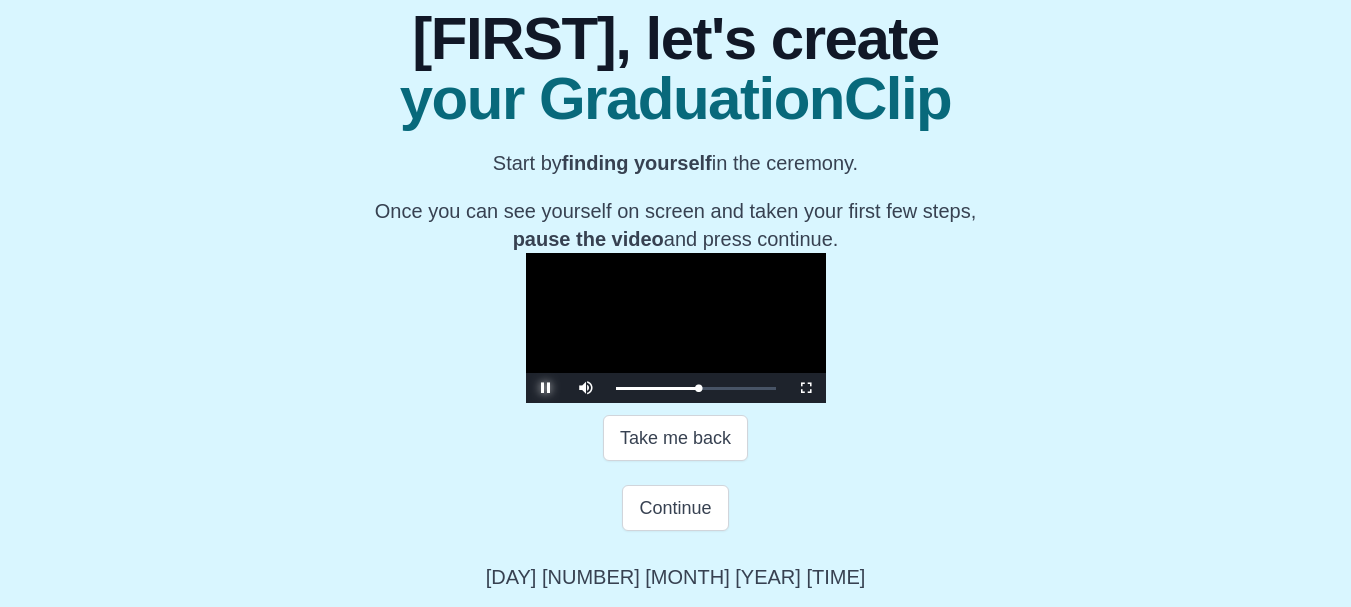 click at bounding box center [546, 388] 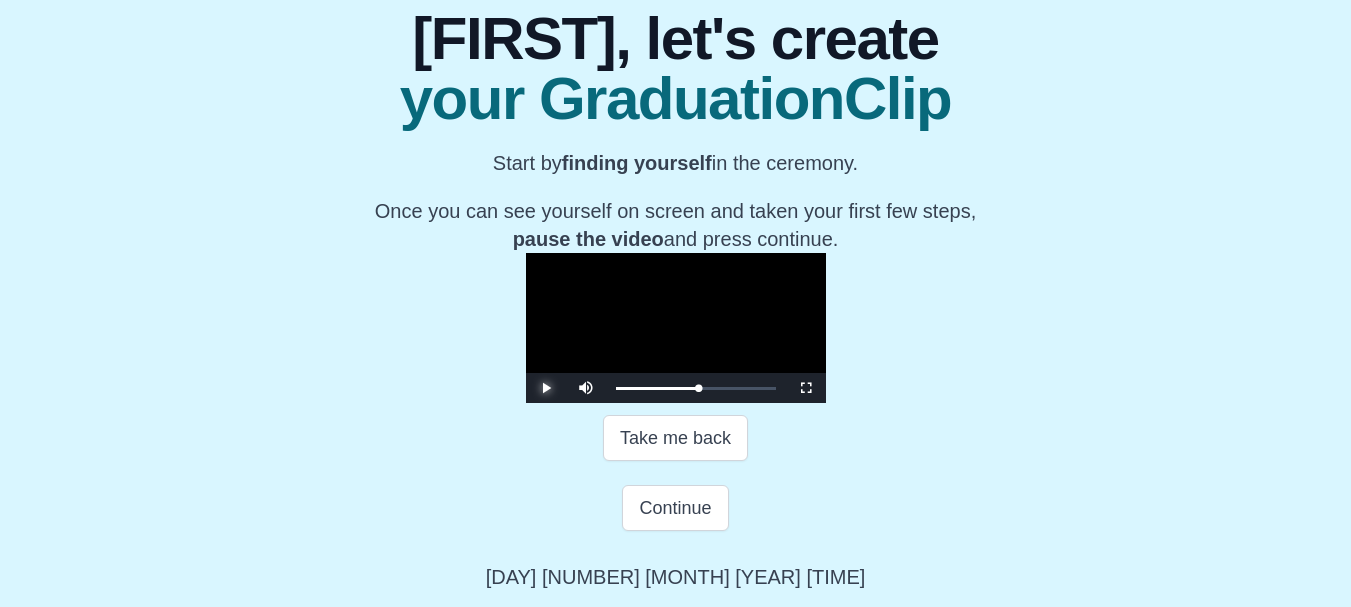 click at bounding box center (546, 388) 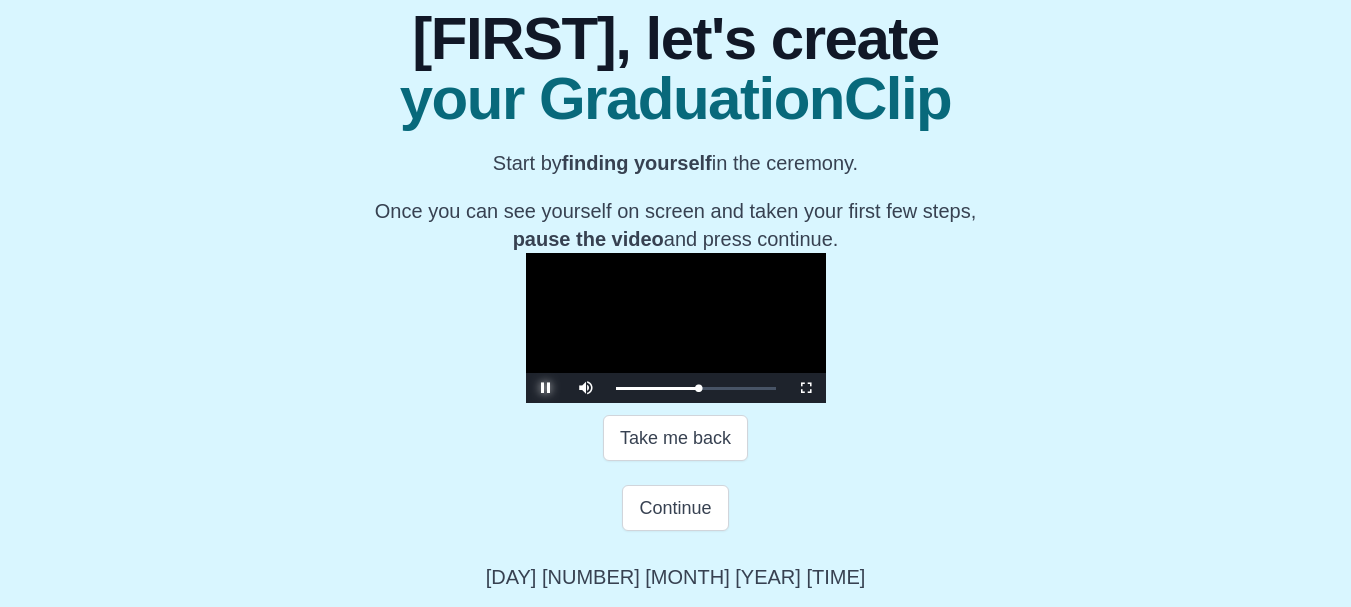click at bounding box center (546, 388) 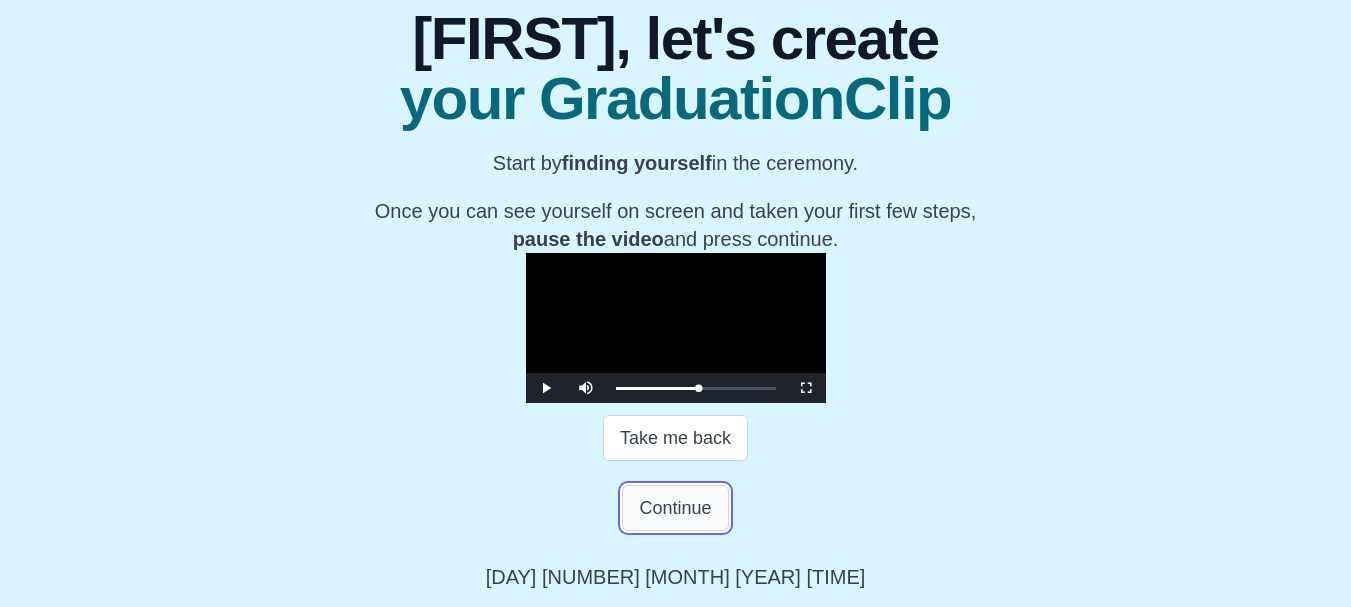 click on "Continue" at bounding box center (675, 508) 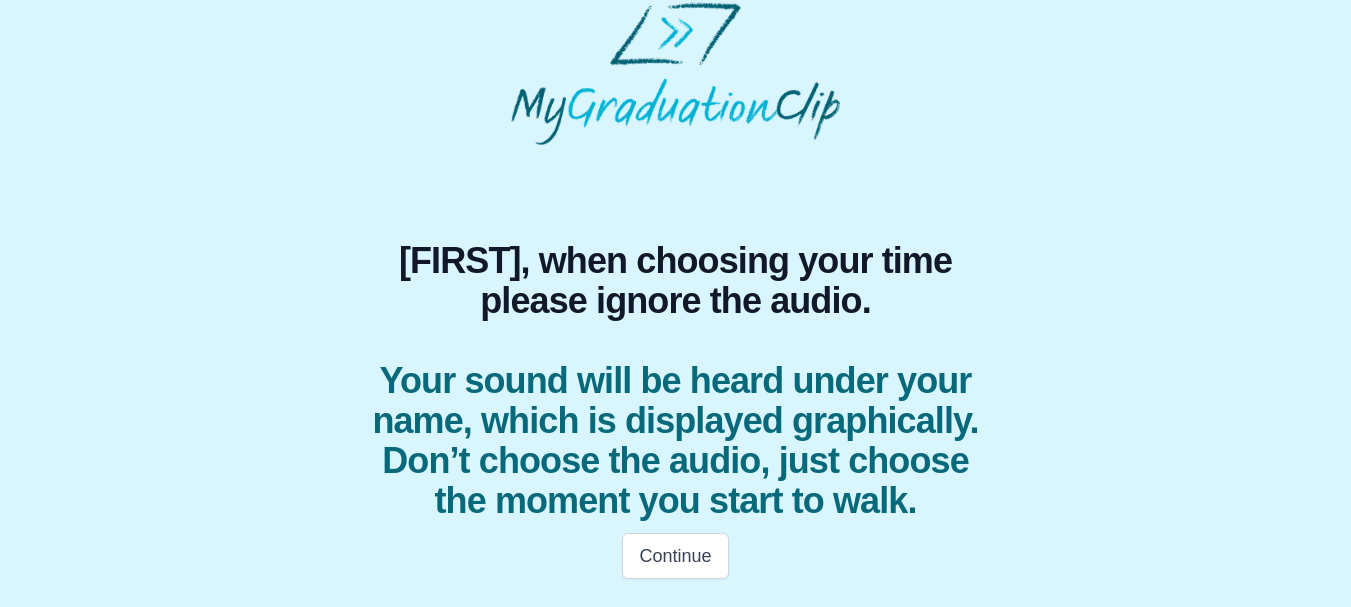 scroll, scrollTop: 54, scrollLeft: 0, axis: vertical 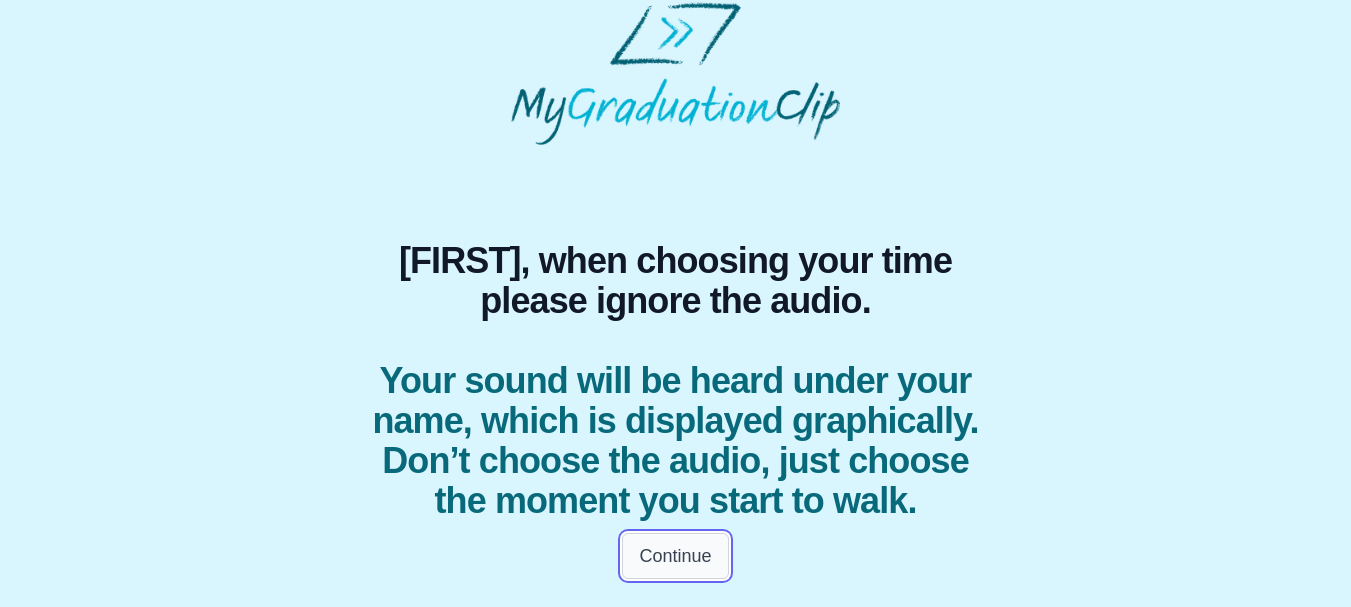 click on "Continue" at bounding box center [675, 556] 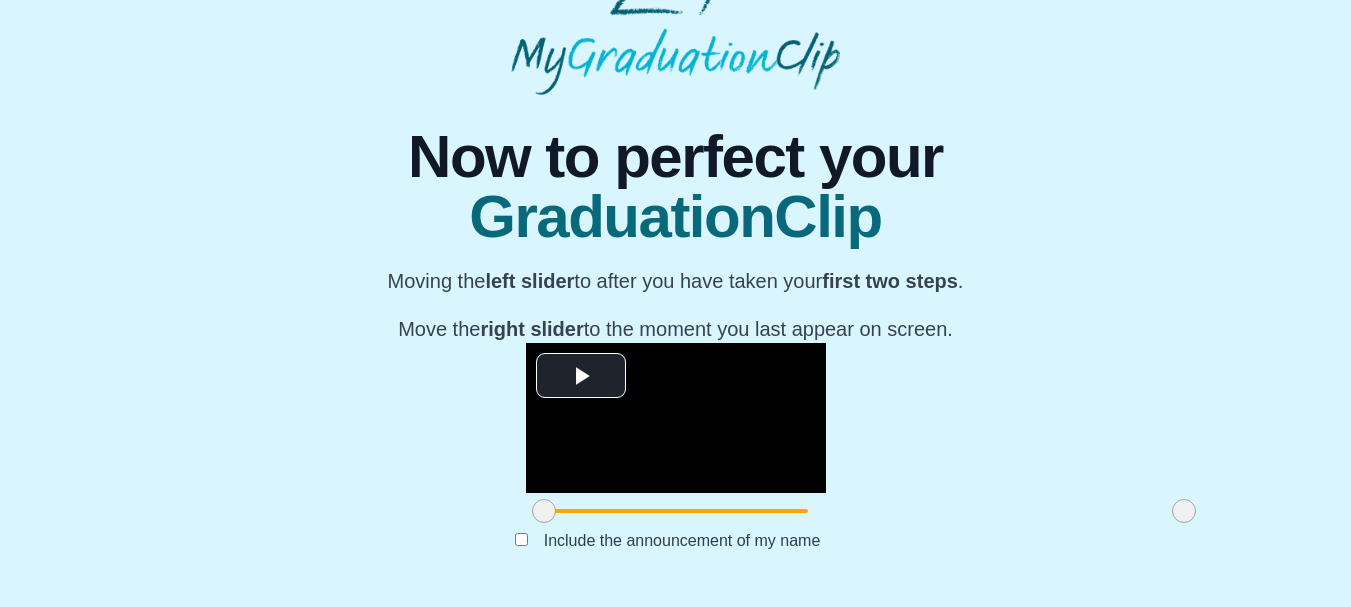 scroll, scrollTop: 272, scrollLeft: 0, axis: vertical 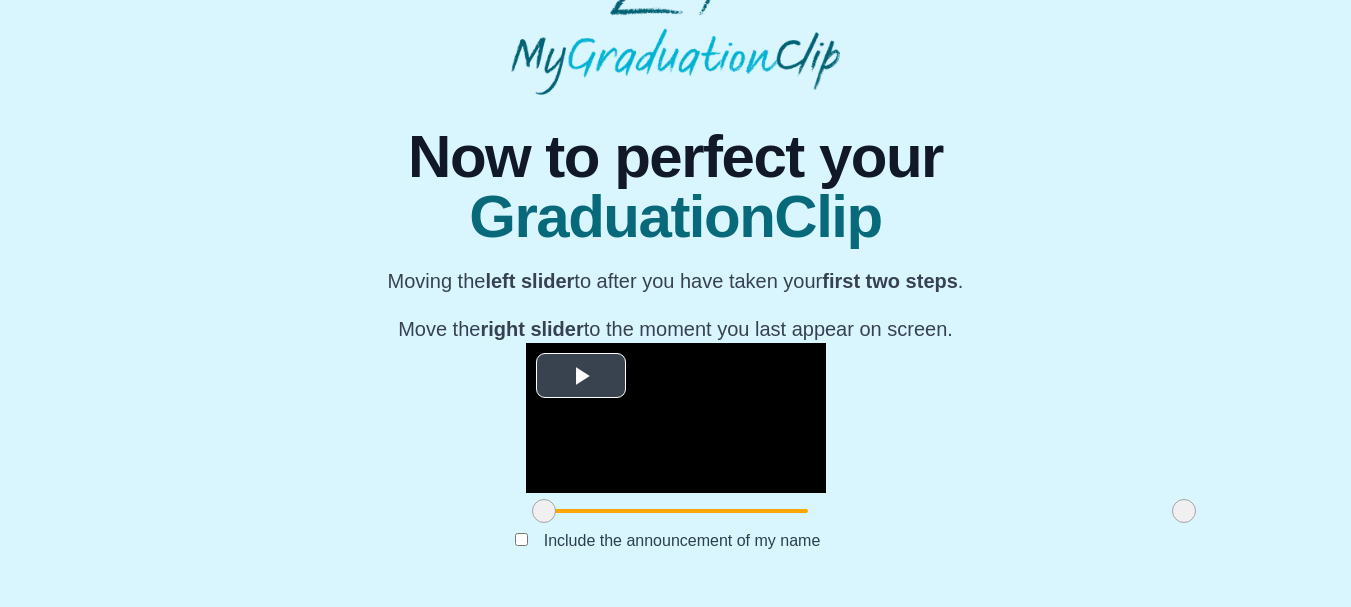 click at bounding box center [581, 376] 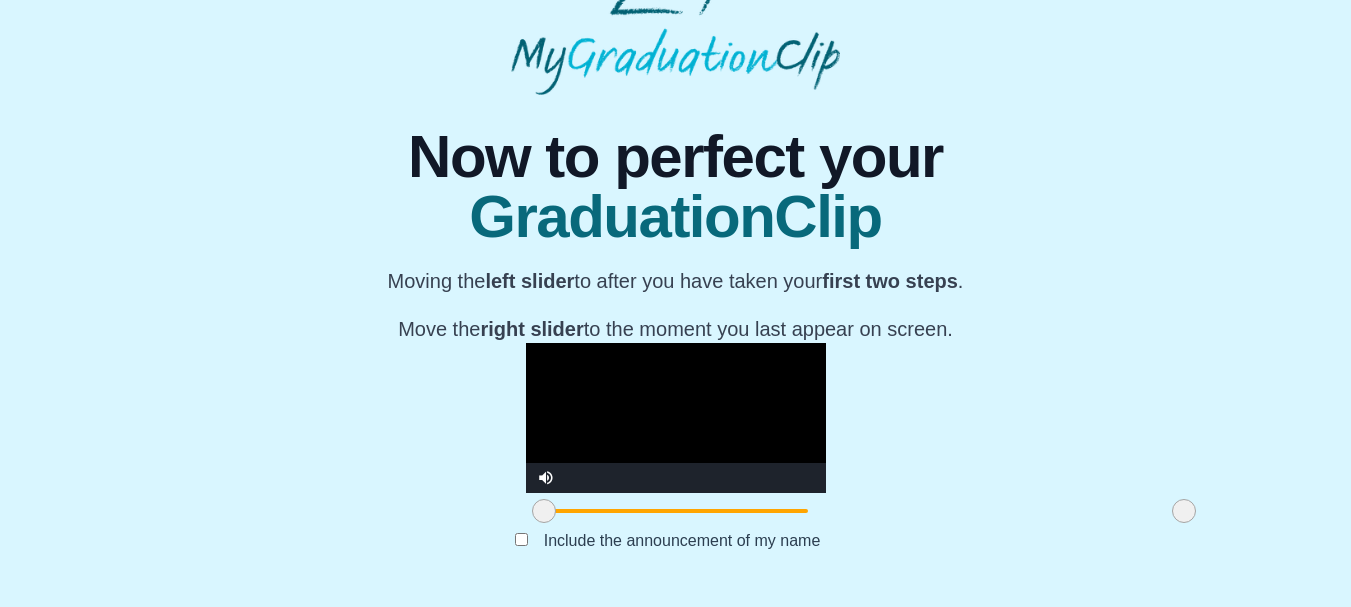 scroll, scrollTop: 295, scrollLeft: 0, axis: vertical 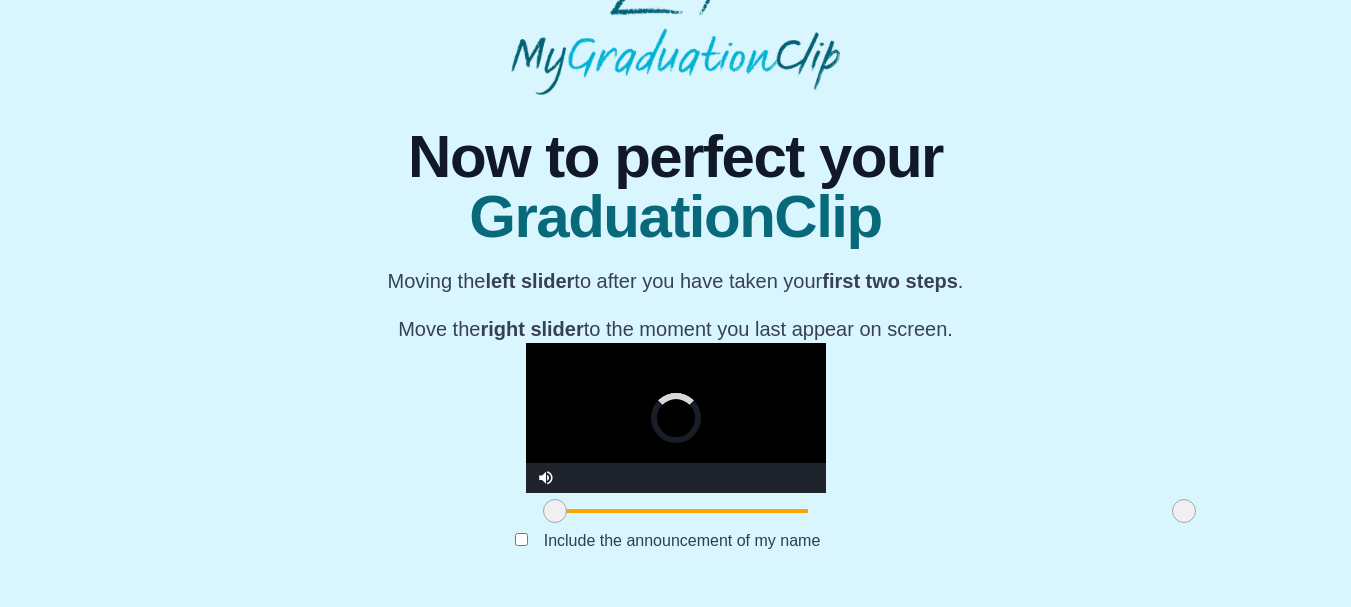 drag, startPoint x: 373, startPoint y: 506, endPoint x: 402, endPoint y: 511, distance: 29.427877 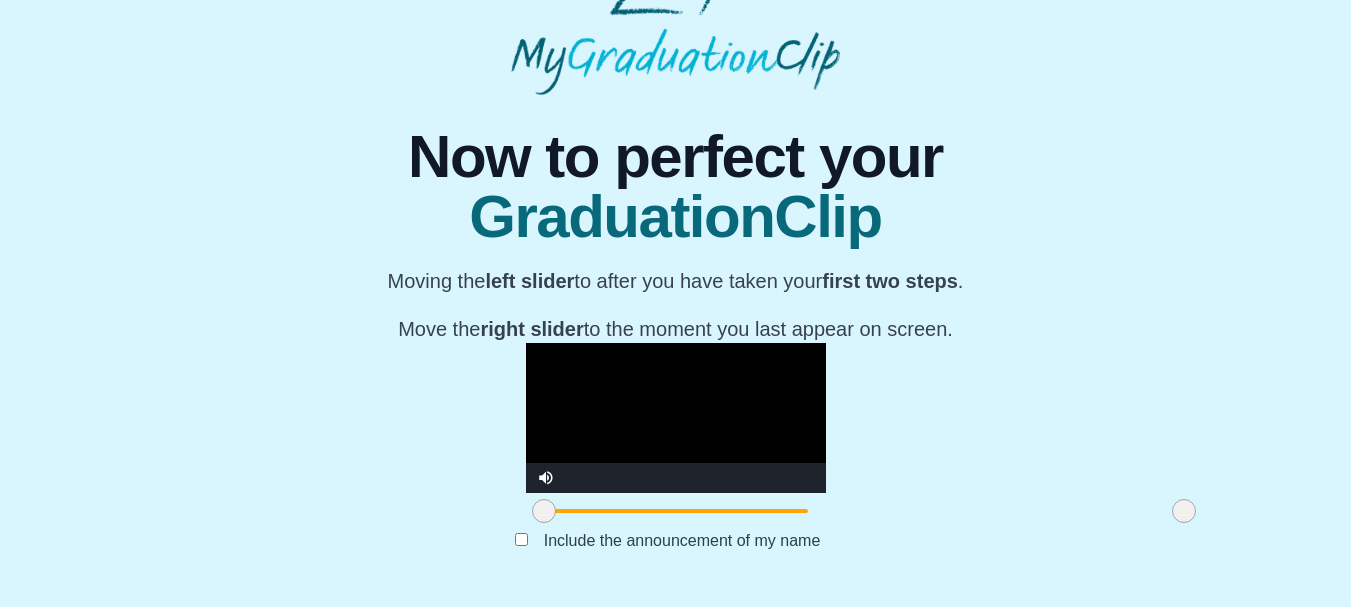 drag, startPoint x: 402, startPoint y: 511, endPoint x: 273, endPoint y: 482, distance: 132.21951 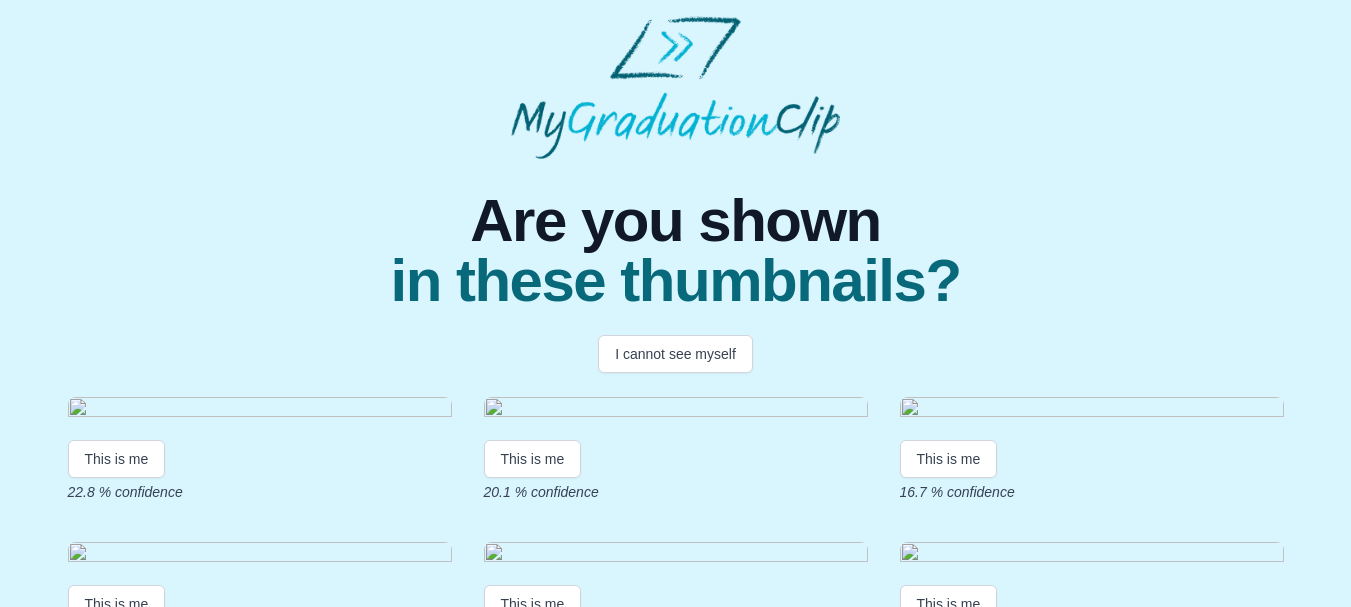 scroll, scrollTop: 520, scrollLeft: 0, axis: vertical 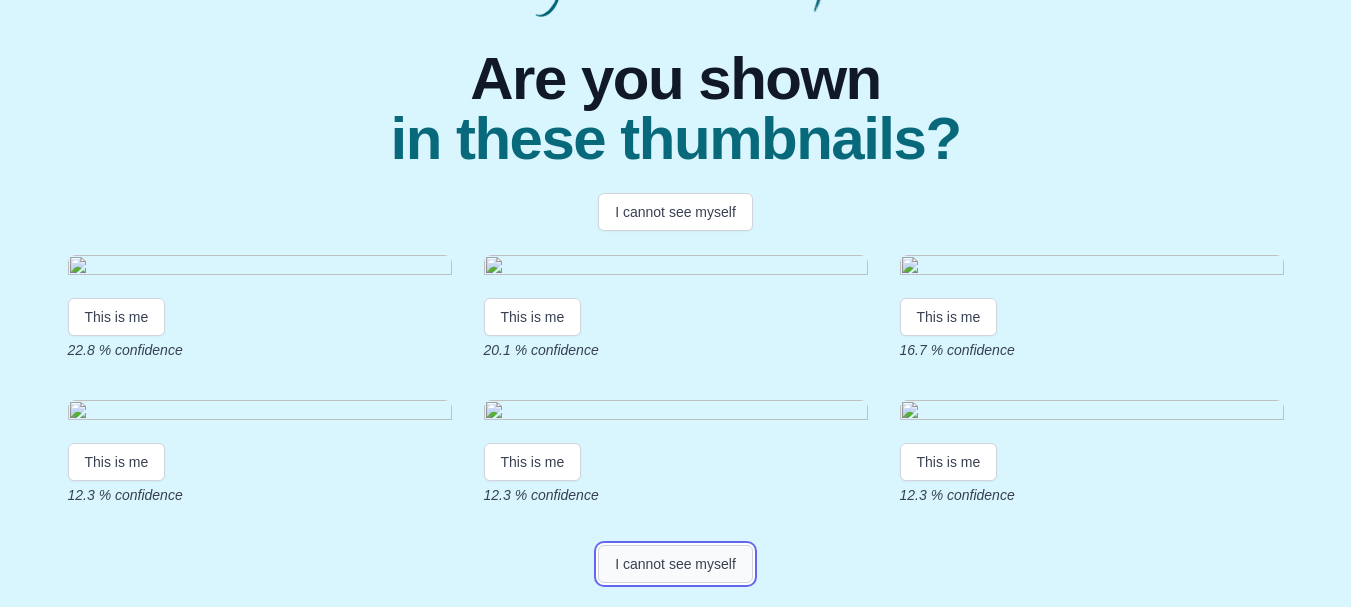 click on "I cannot see myself" at bounding box center [675, 564] 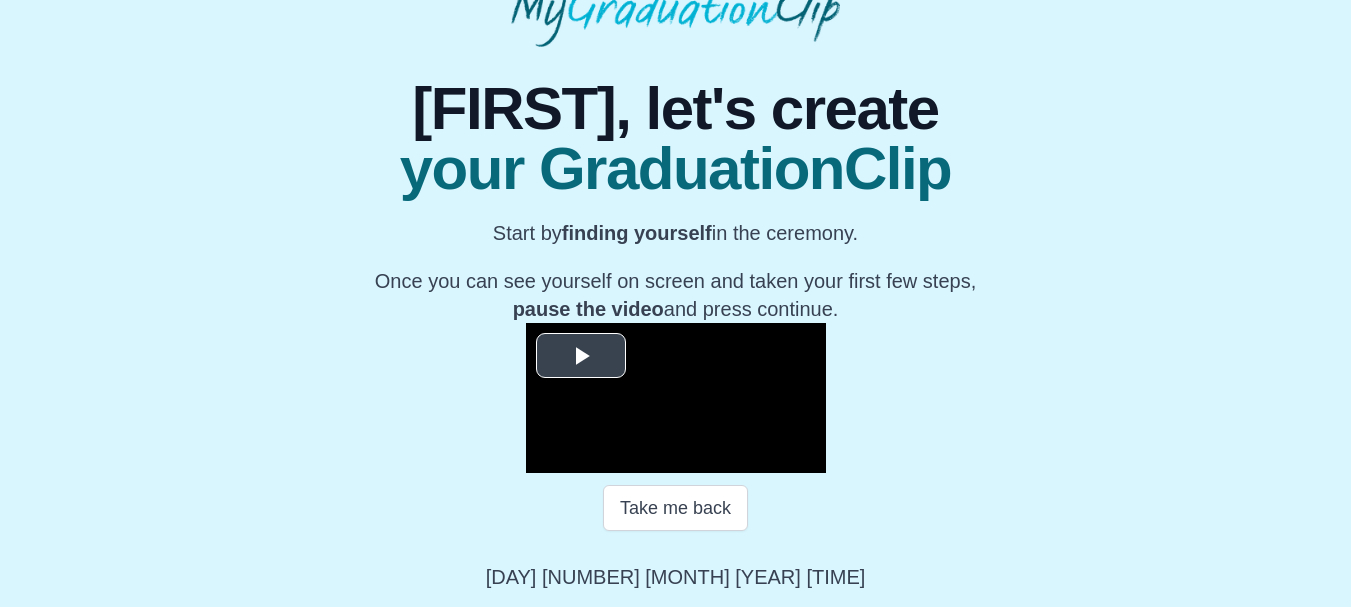scroll, scrollTop: 152, scrollLeft: 0, axis: vertical 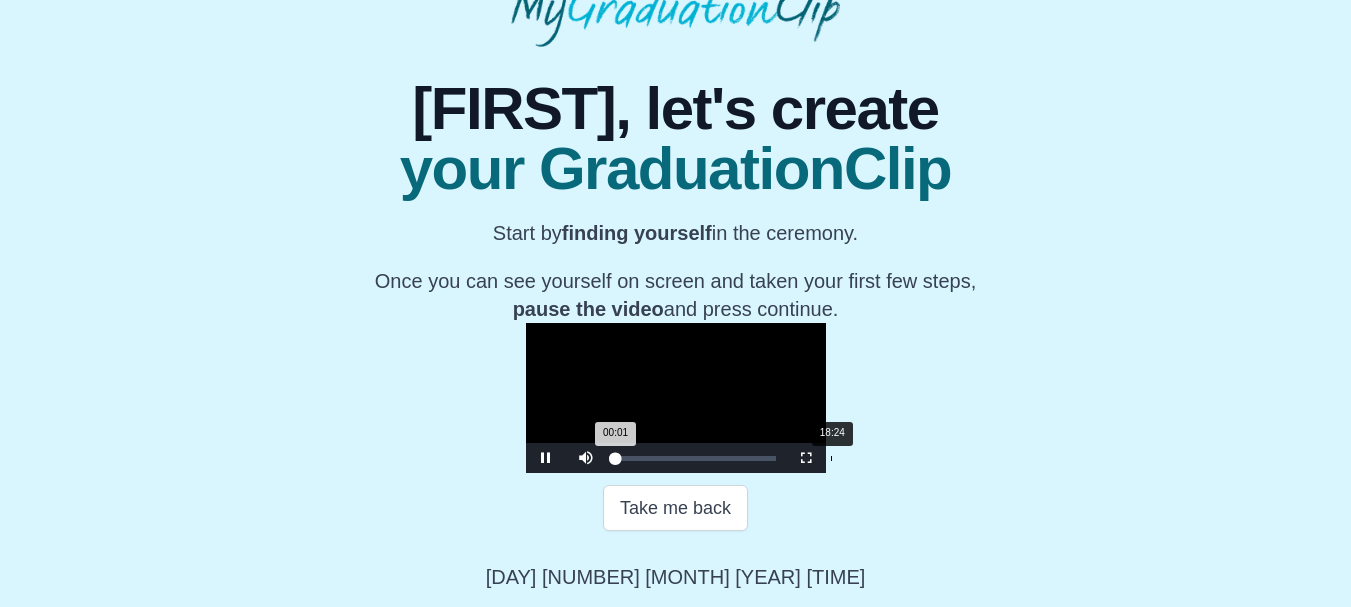 click on "Loaded : 0% 18:24 00:01 Progress : 0%" at bounding box center (696, 458) 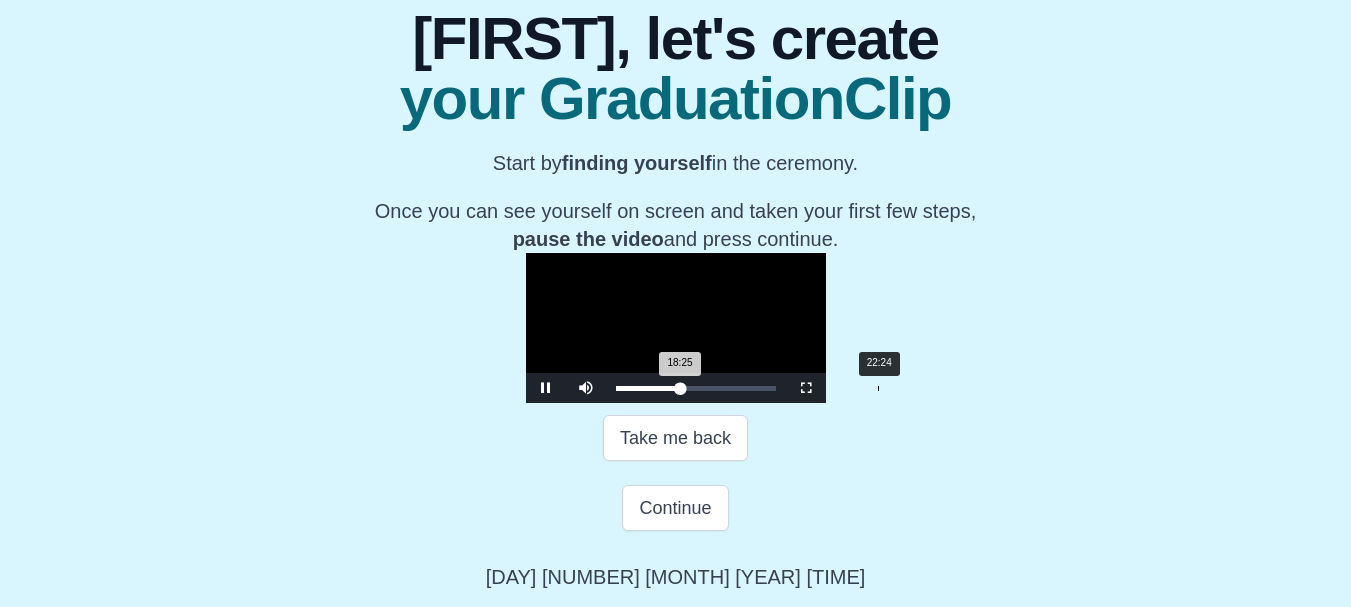 click on "22:24" at bounding box center (878, 388) 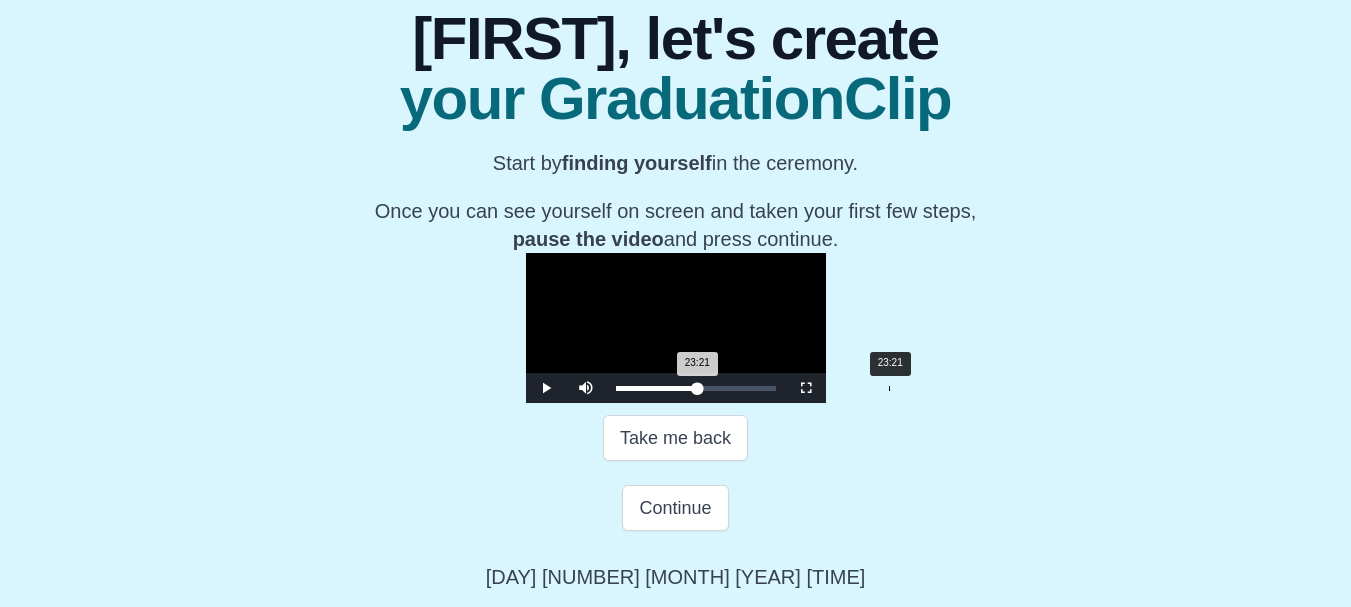 click on "Loaded : 0% 23:21 23:21 Progress : 0%" at bounding box center [696, 388] 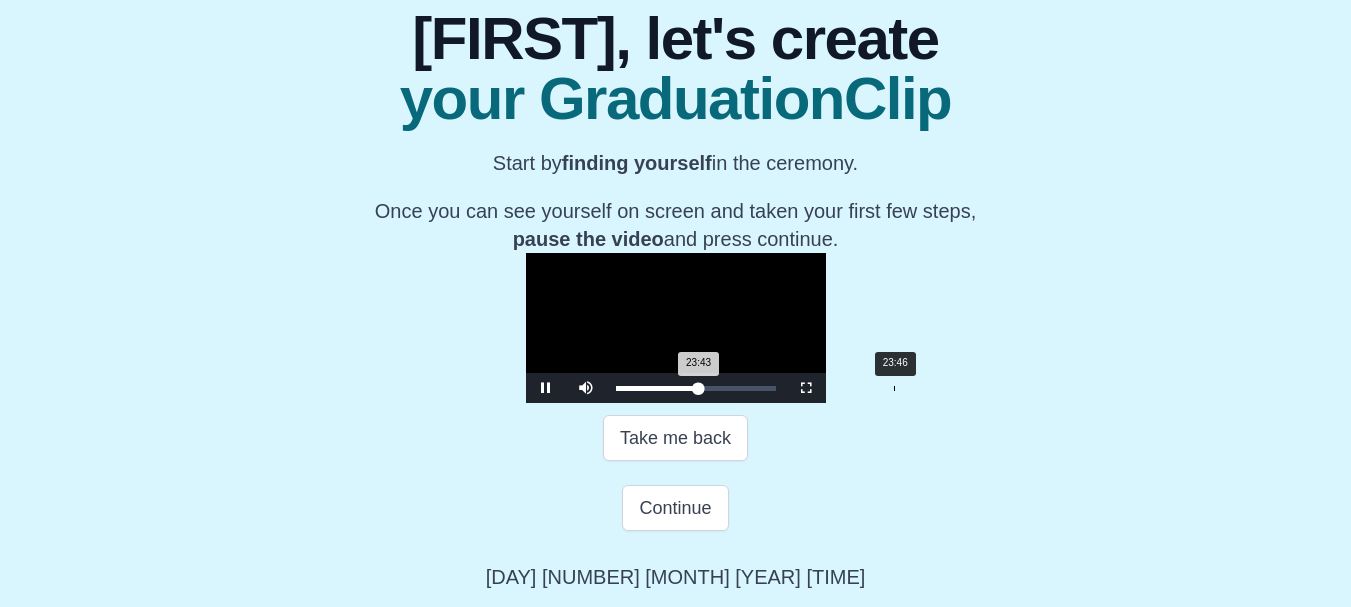 click on "23:43 Progress : 0%" at bounding box center [657, 388] 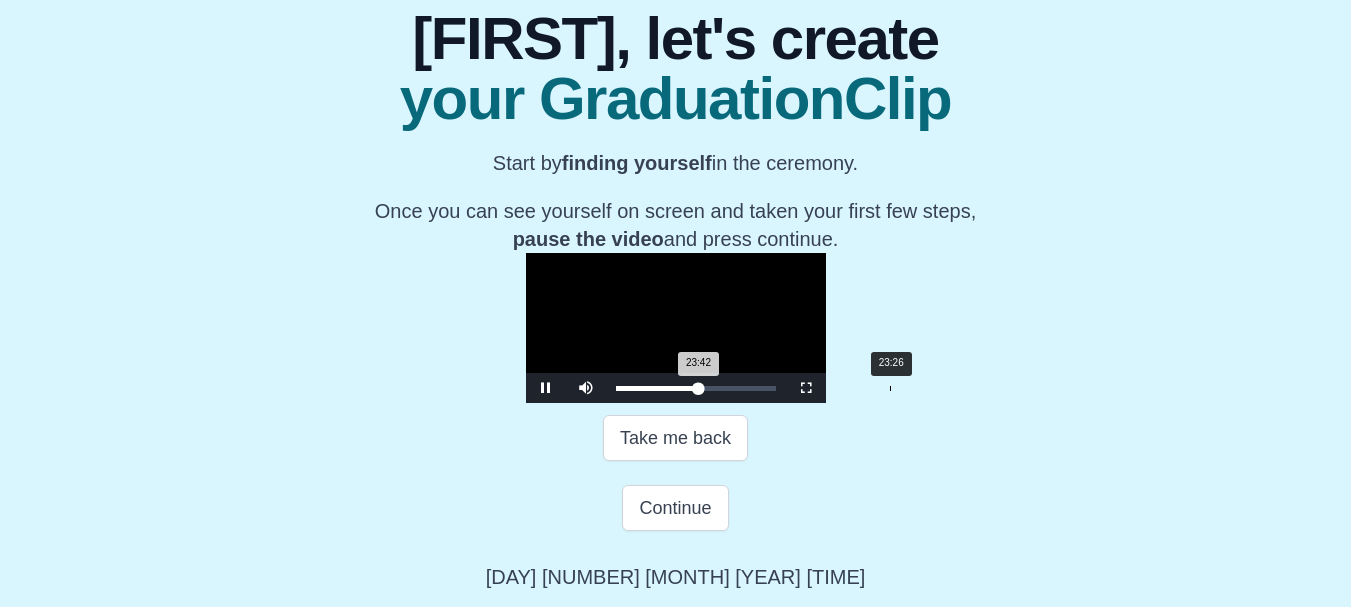 click on "23:42 Progress : 0%" at bounding box center [657, 388] 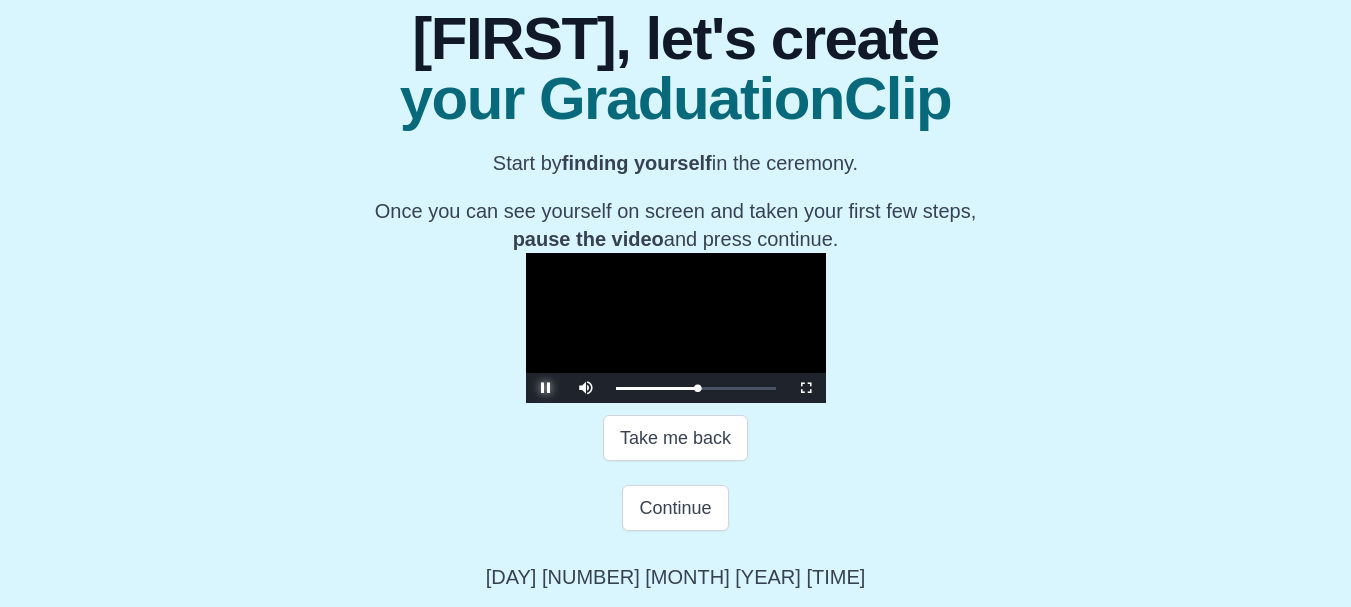 click at bounding box center (546, 388) 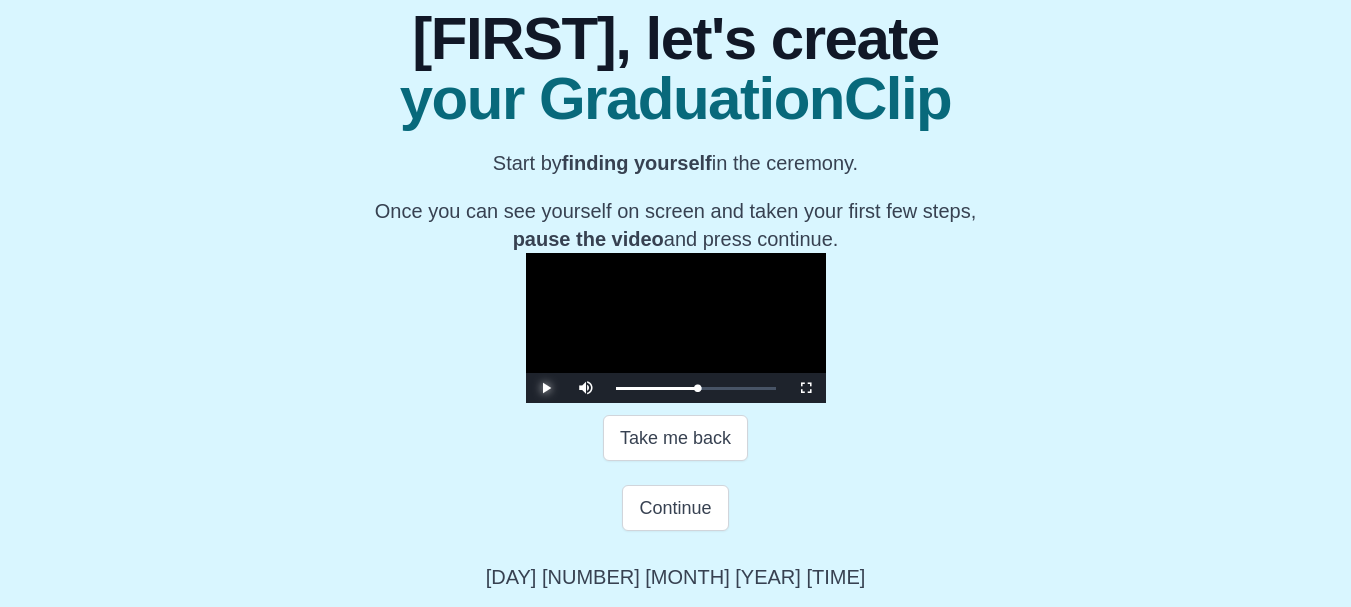 click at bounding box center (546, 388) 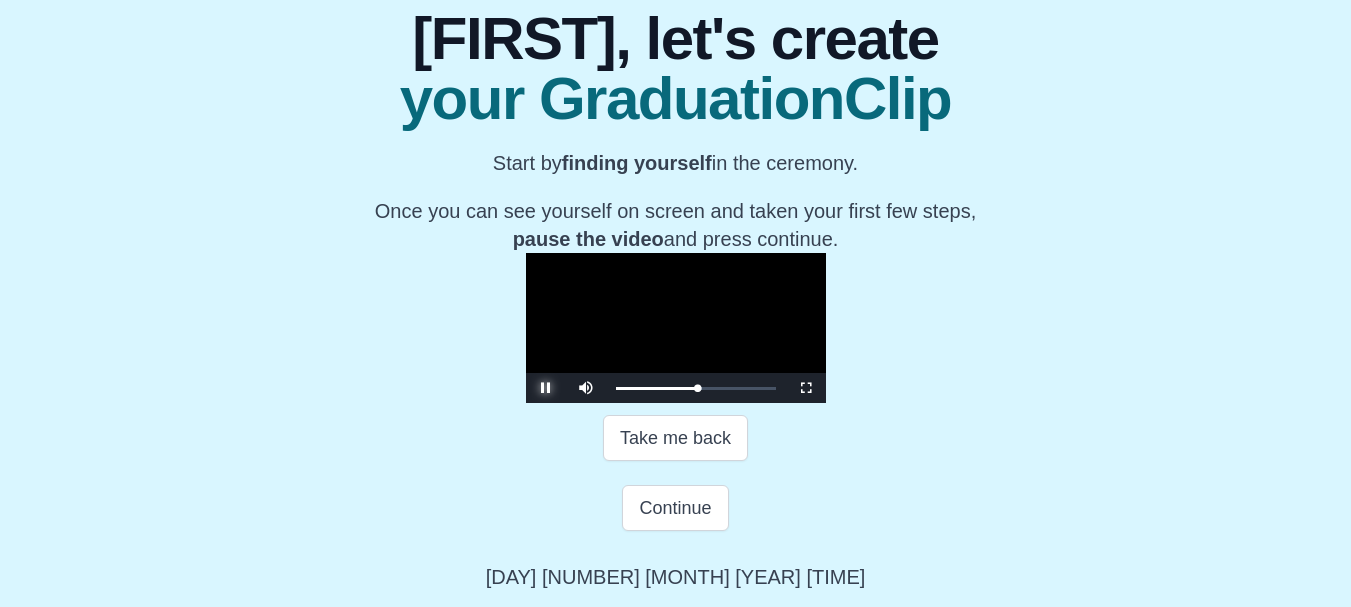 click at bounding box center (546, 388) 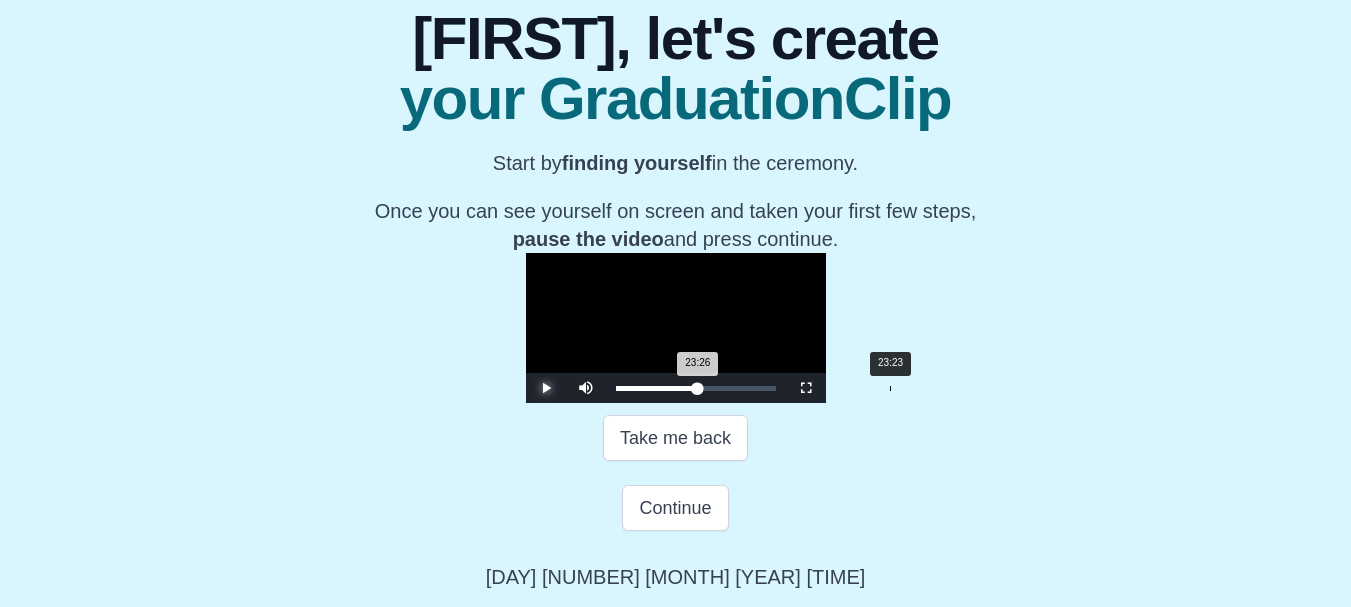 click on "23:26 Progress : 0%" at bounding box center [657, 388] 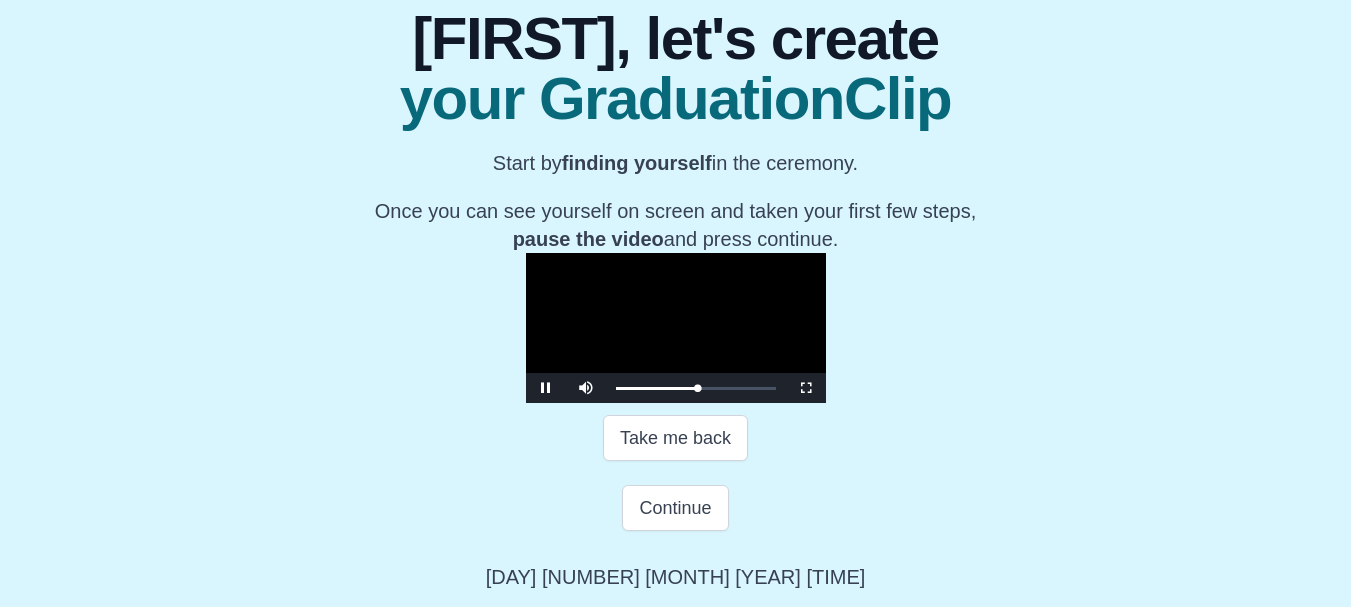 click at bounding box center [676, 328] 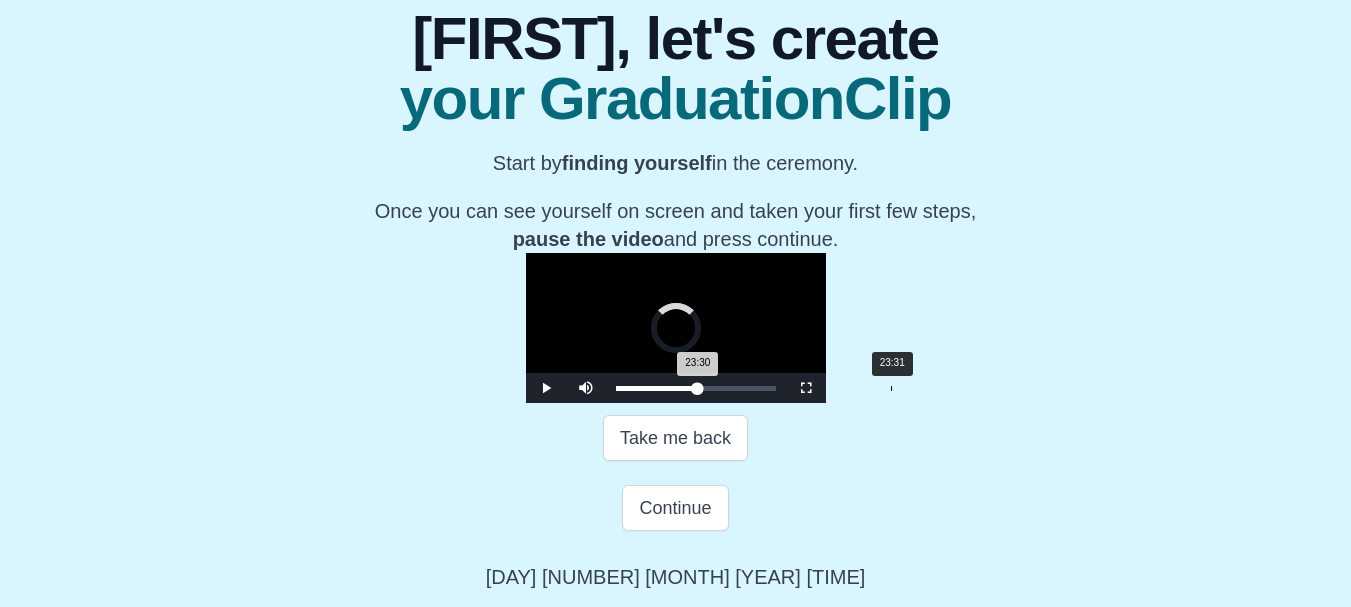 click on "23:30 Progress : 0%" at bounding box center (657, 388) 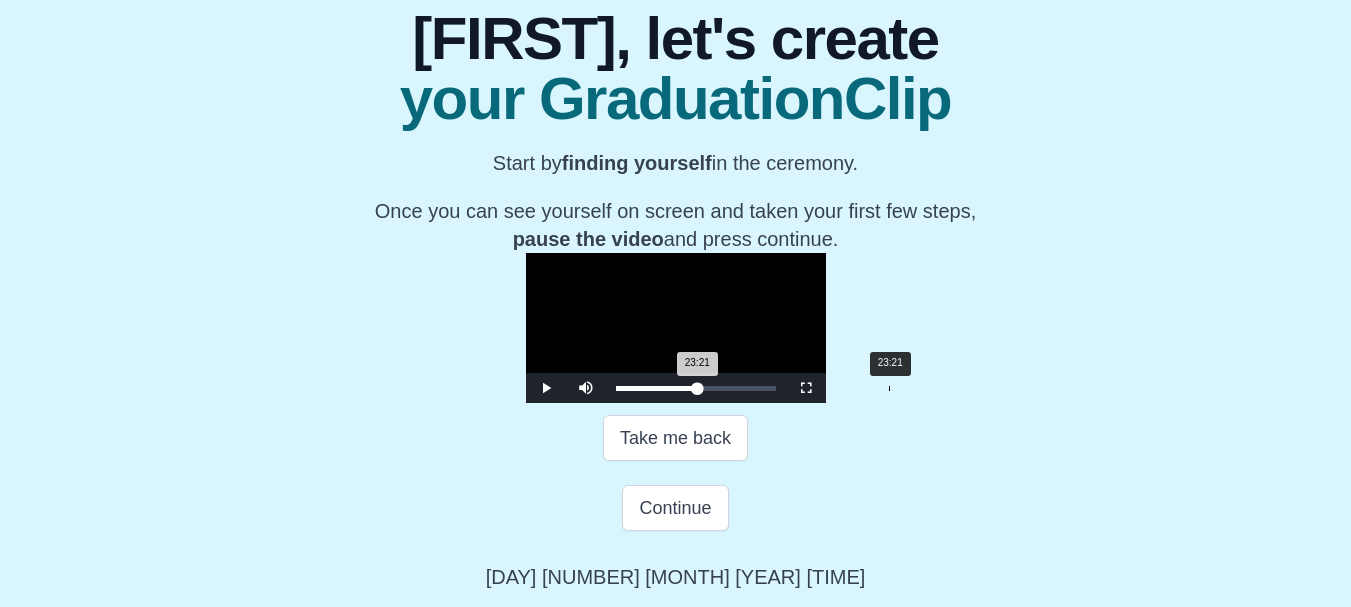 click on "23:21 Progress : 0%" at bounding box center [657, 388] 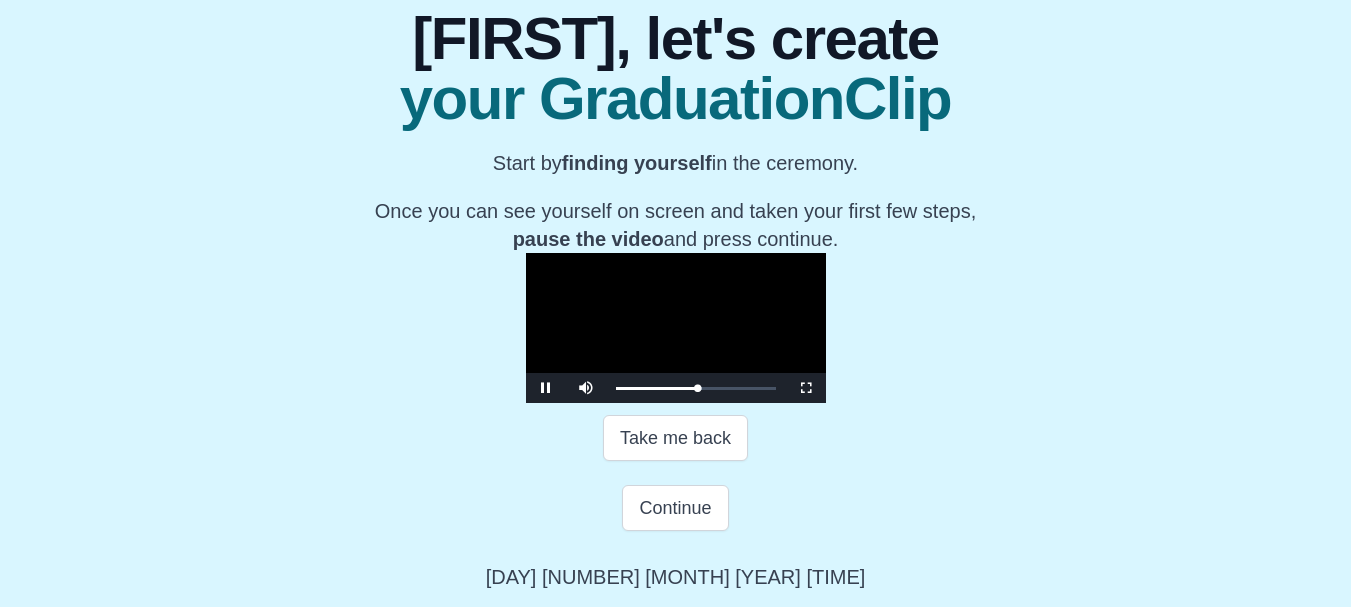 click at bounding box center [676, 328] 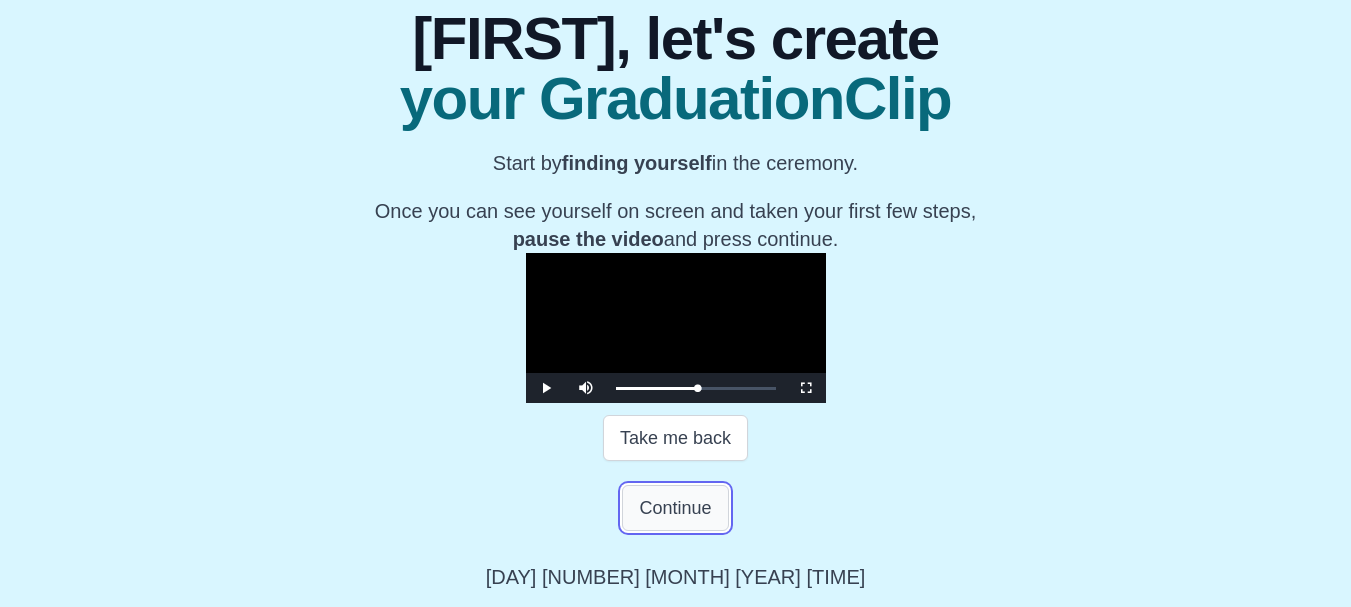 click on "Continue" at bounding box center (675, 508) 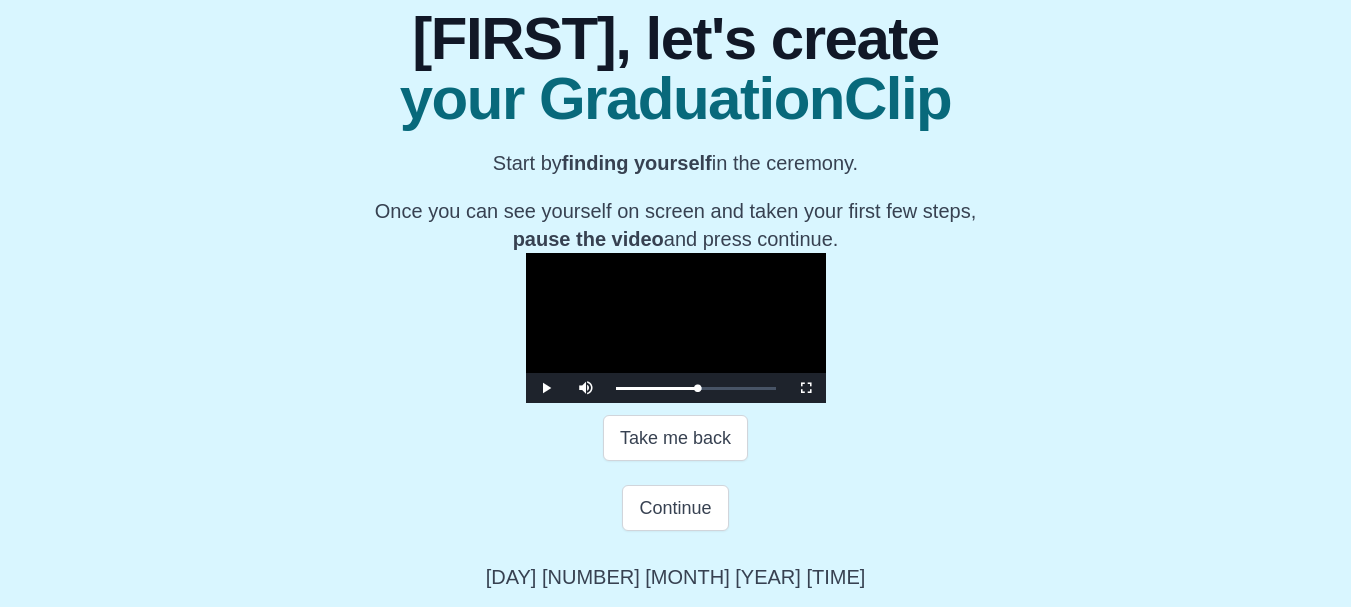 scroll, scrollTop: 54, scrollLeft: 0, axis: vertical 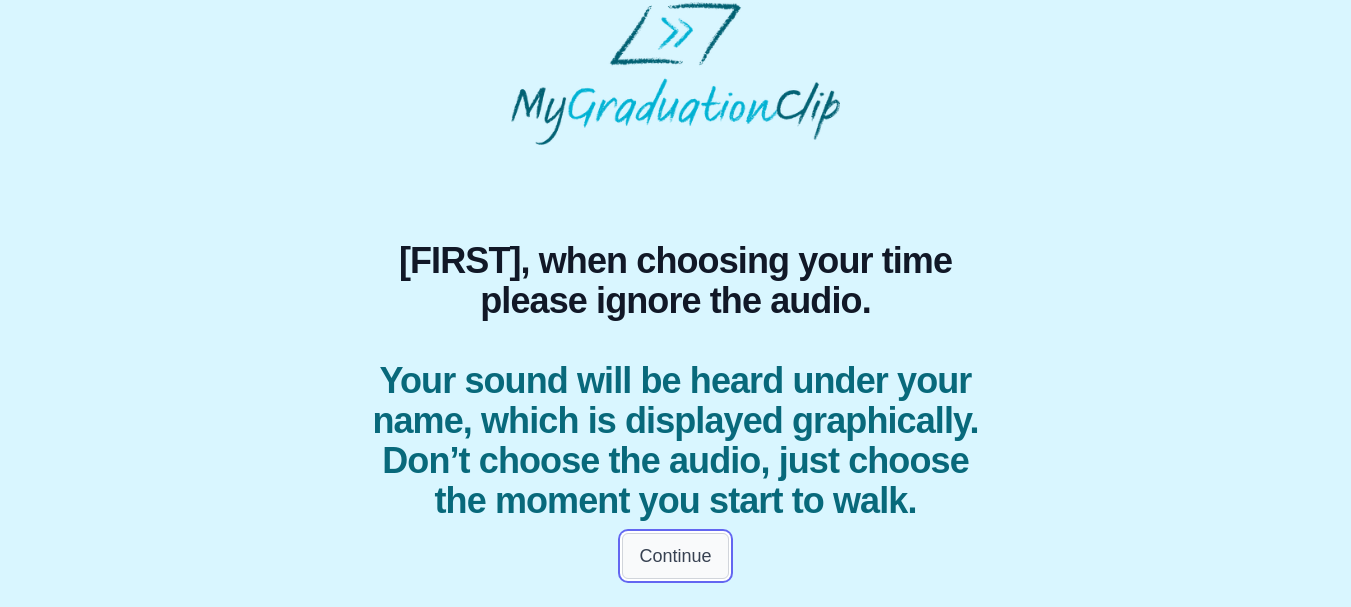 click on "Continue" at bounding box center [675, 556] 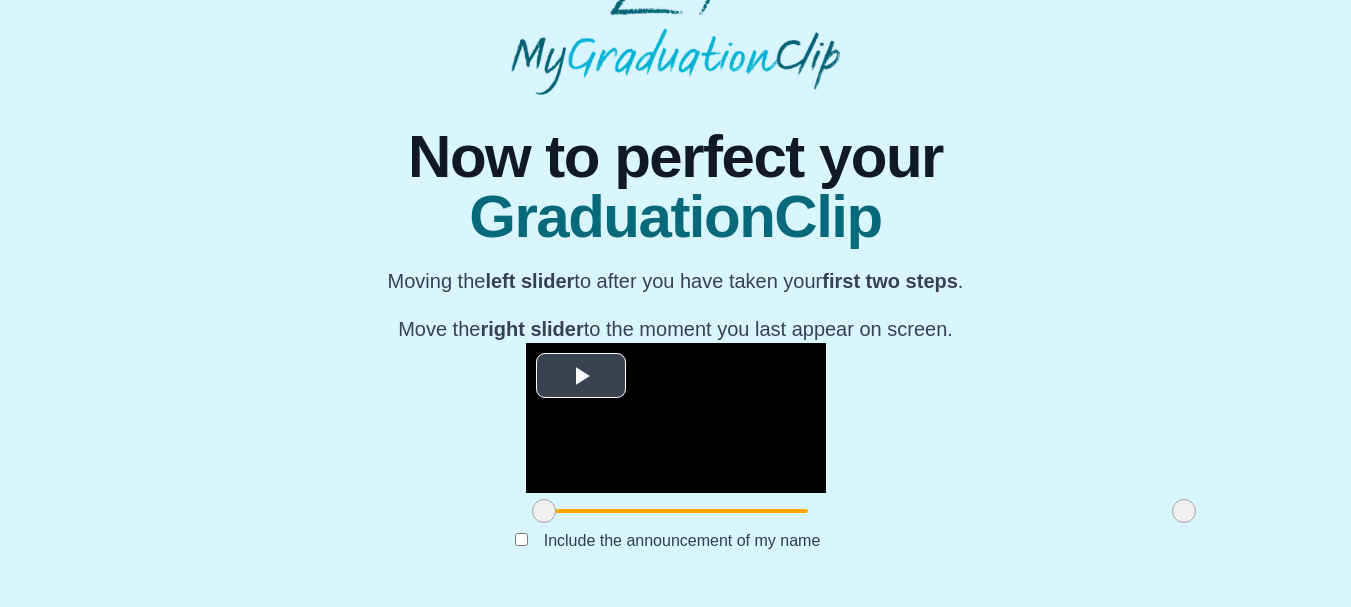 scroll, scrollTop: 295, scrollLeft: 0, axis: vertical 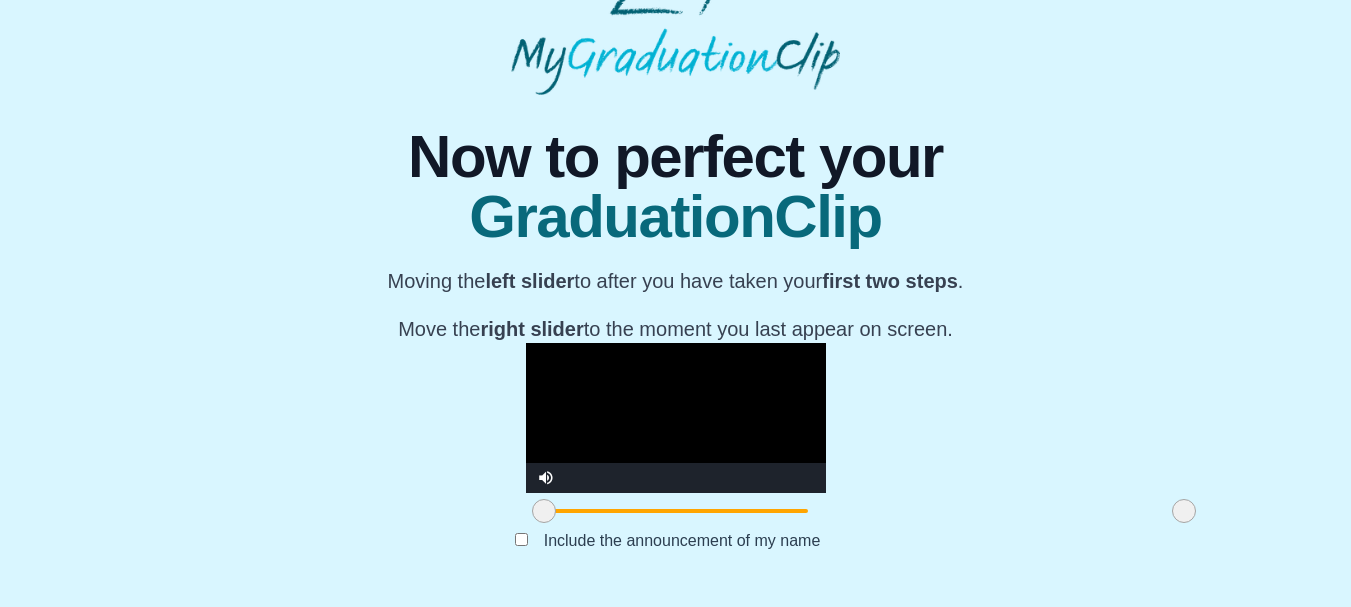 click at bounding box center (676, 418) 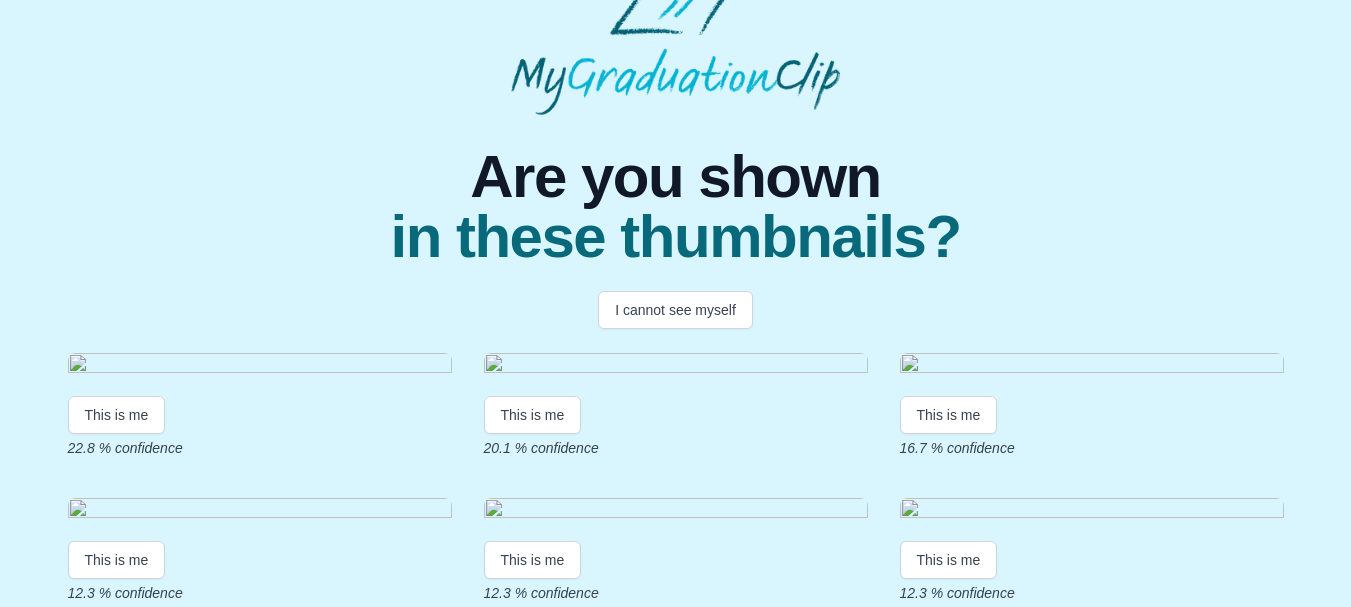 scroll, scrollTop: 68, scrollLeft: 0, axis: vertical 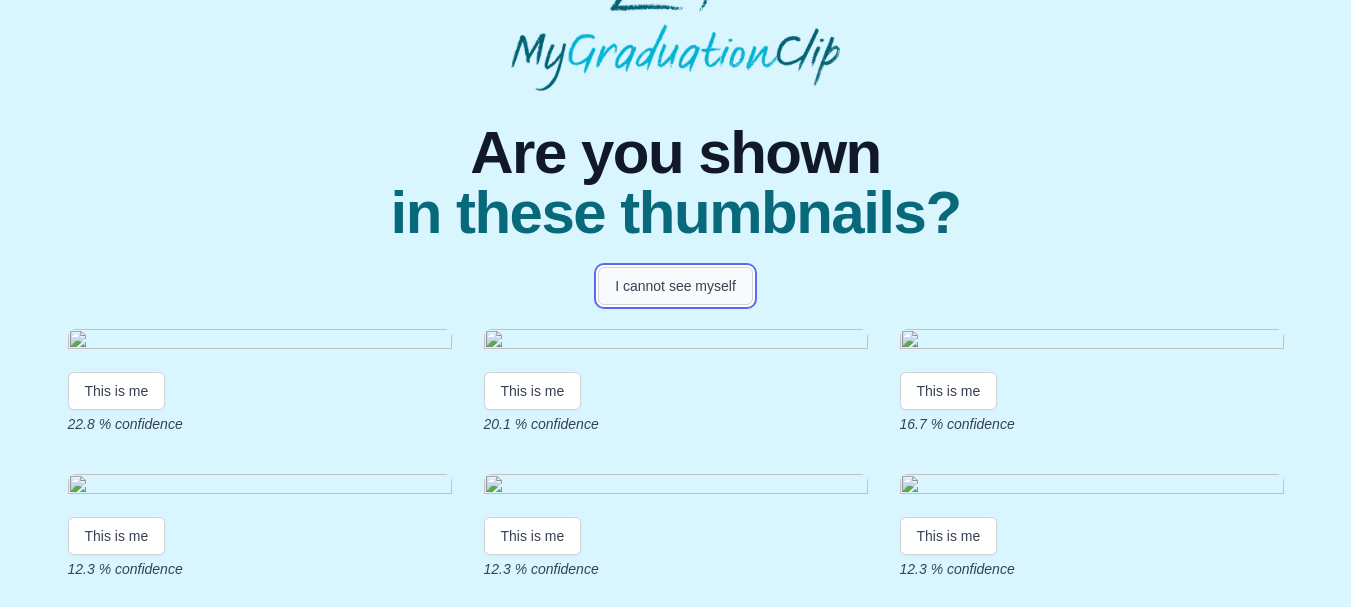 click on "I cannot see myself" at bounding box center (675, 286) 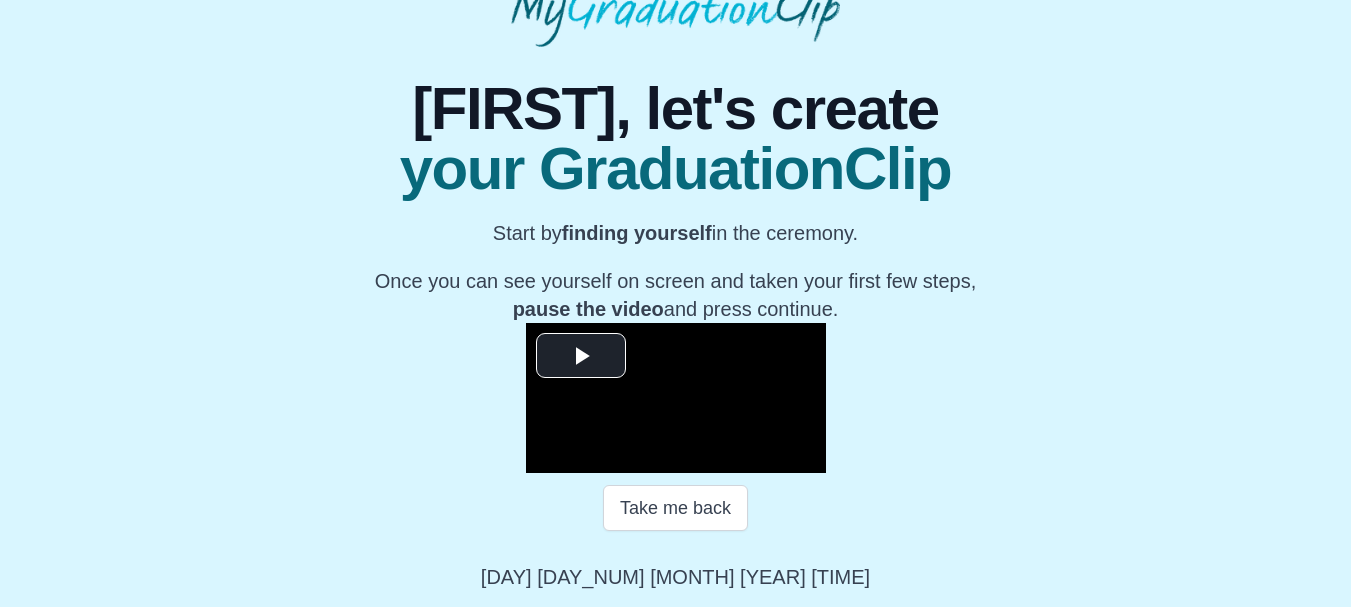 scroll, scrollTop: 343, scrollLeft: 0, axis: vertical 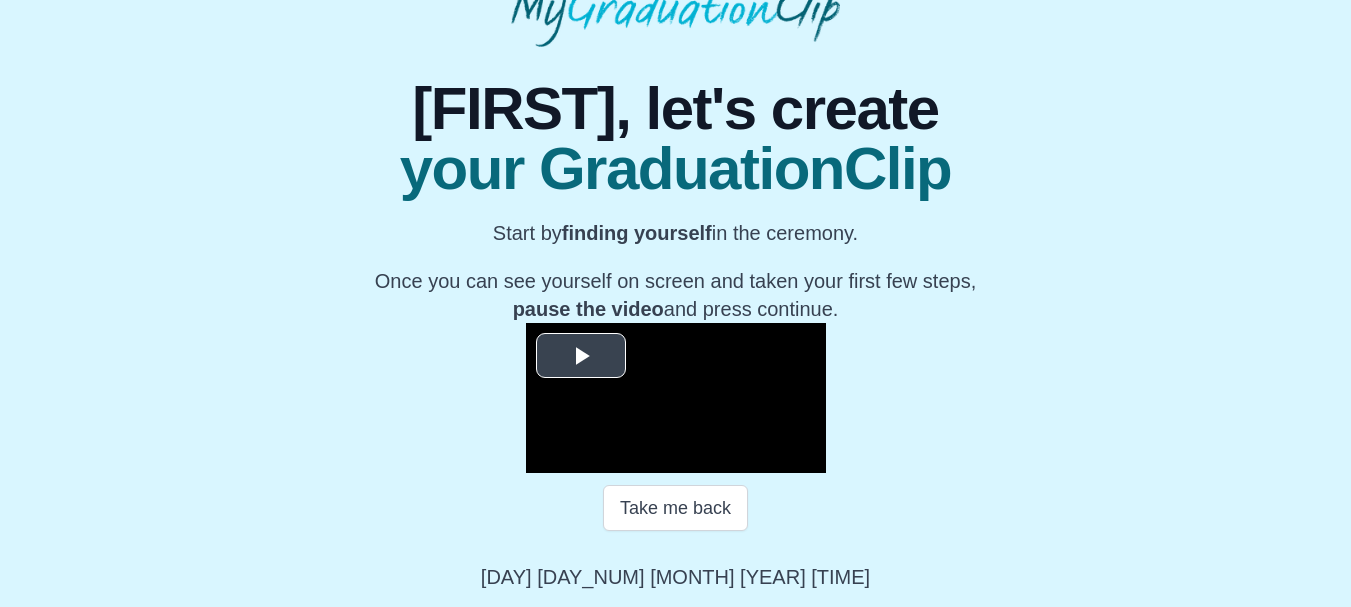 drag, startPoint x: 396, startPoint y: 128, endPoint x: 406, endPoint y: 119, distance: 13.453624 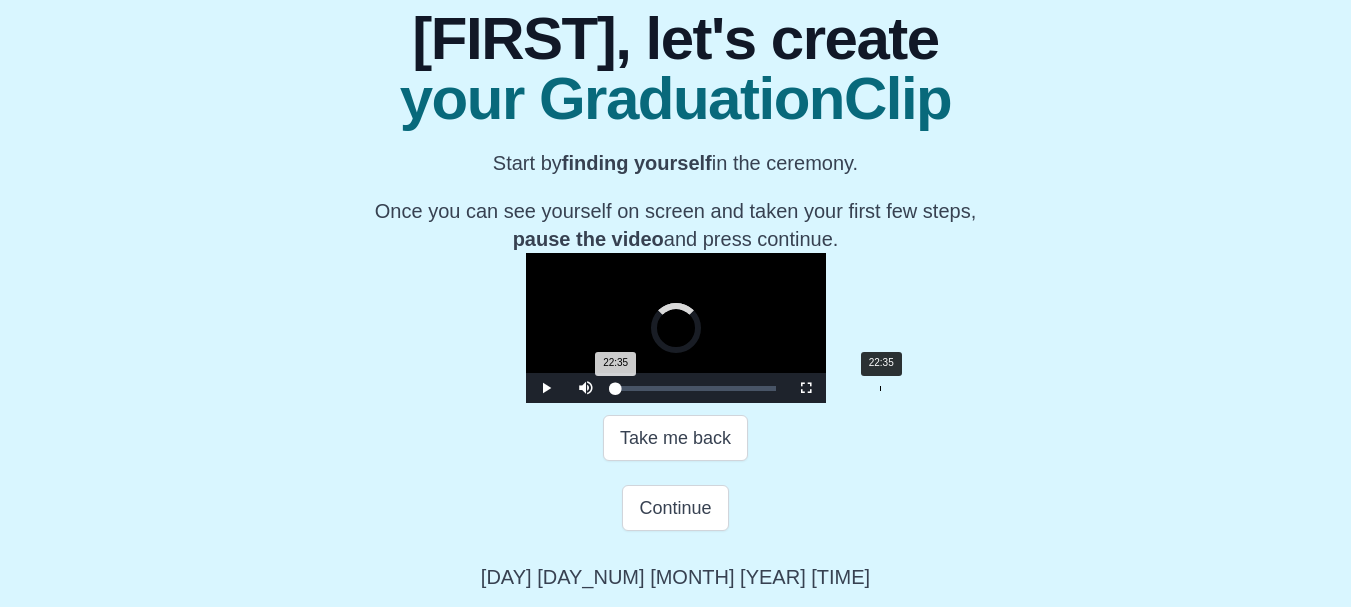 click on "Loaded : 0% 22:35 22:35 Progress : 0%" at bounding box center (696, 388) 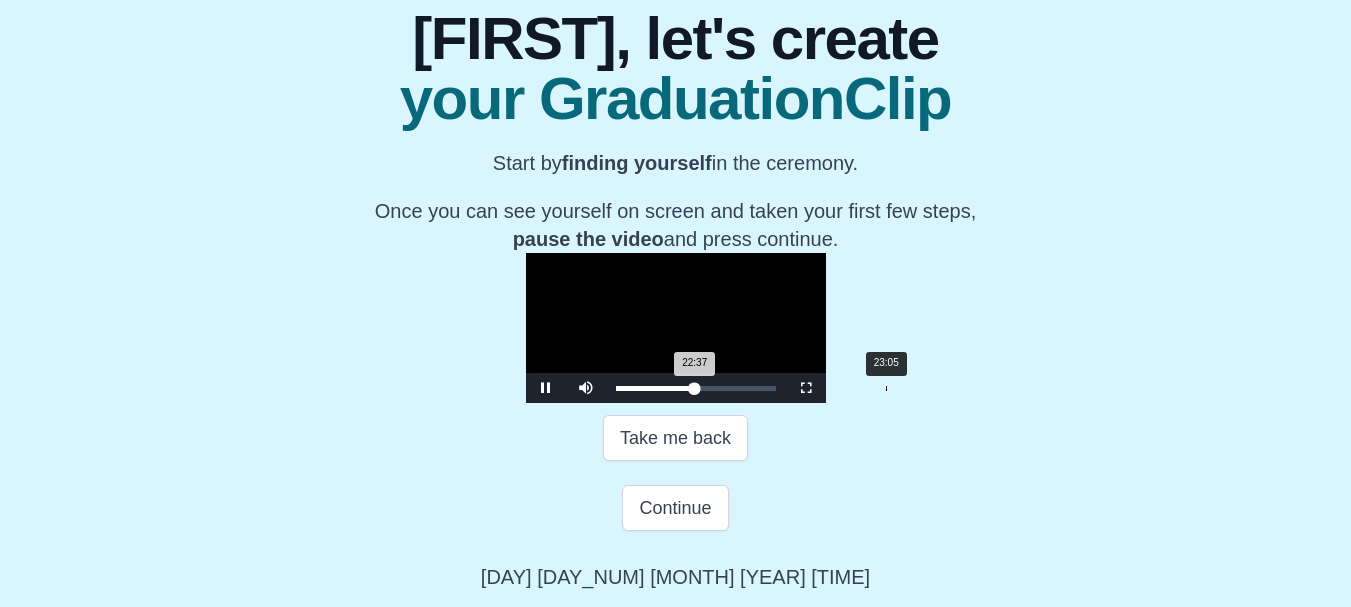 click on "22:37 Progress : 0%" at bounding box center [655, 388] 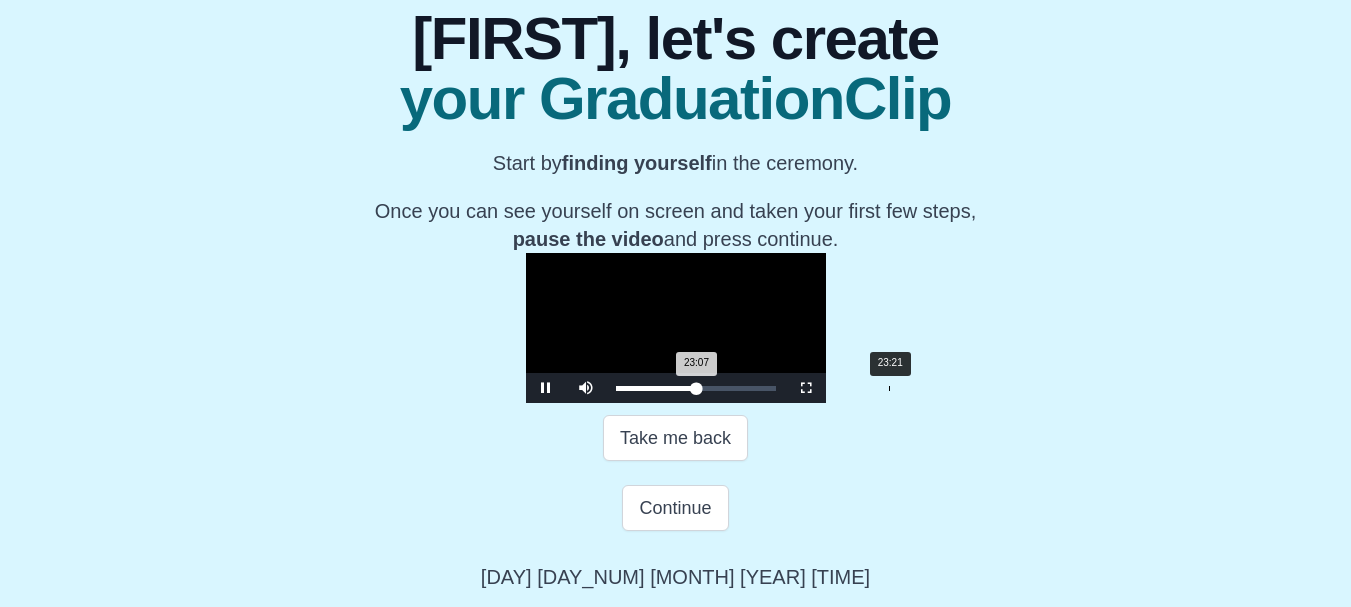 click on "23:07 Progress : 0%" at bounding box center [656, 388] 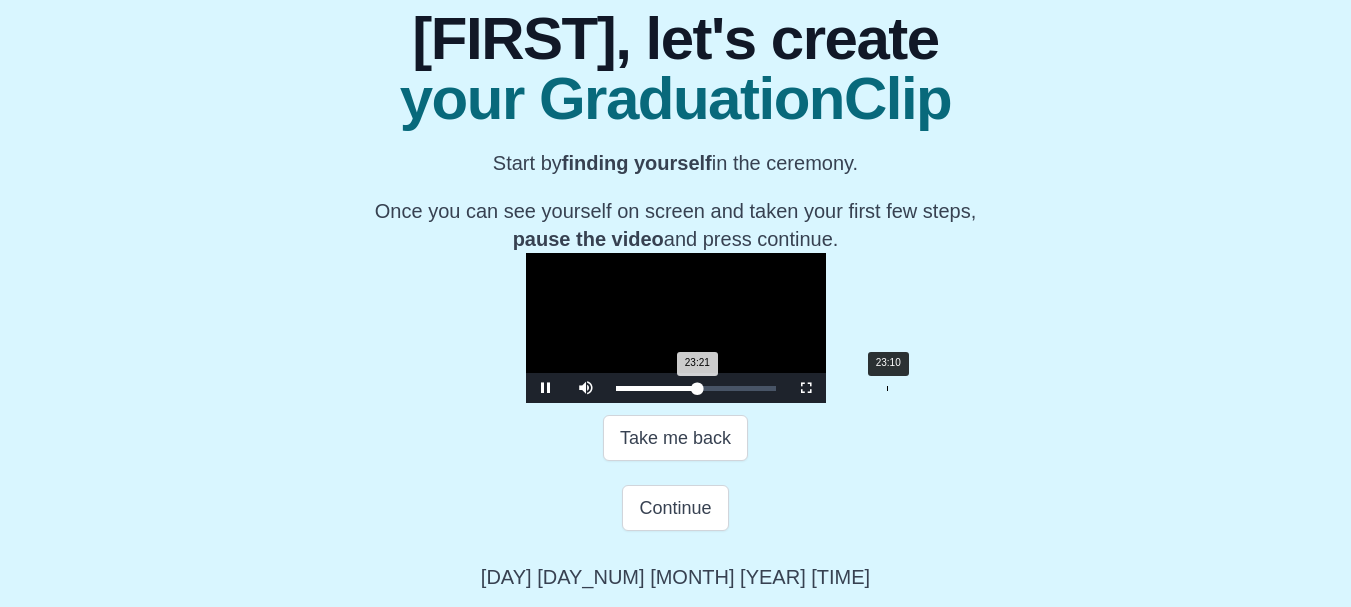 click on "23:21 Progress : 0%" at bounding box center (657, 388) 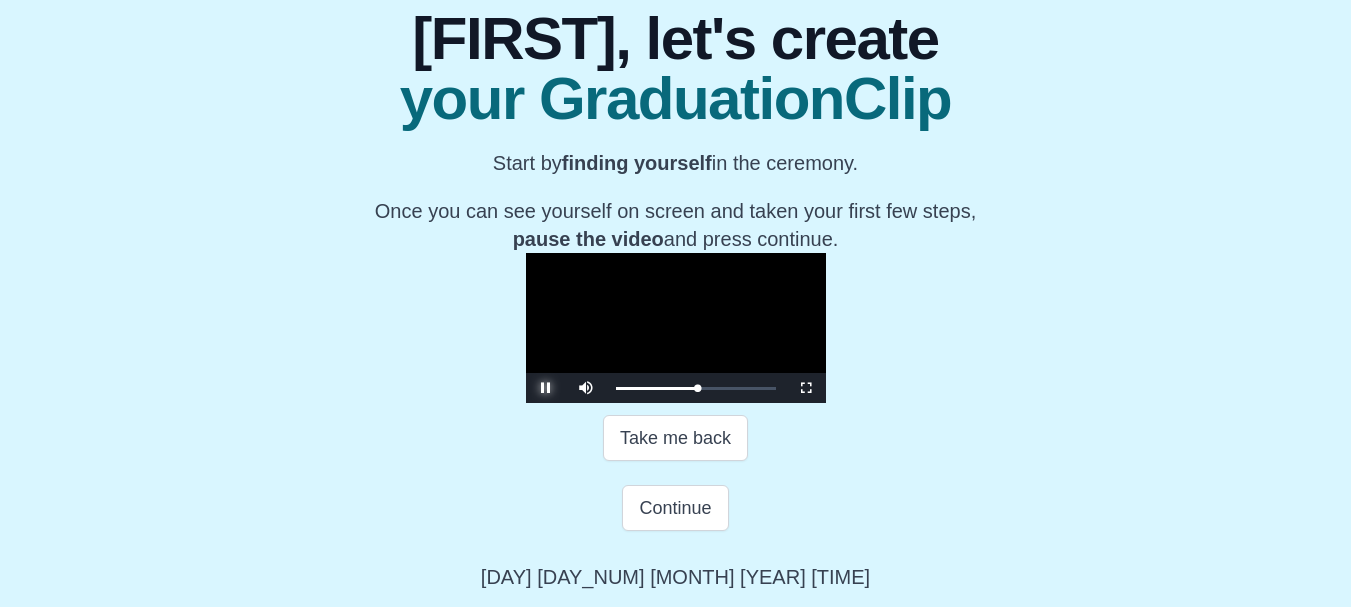 click at bounding box center (546, 388) 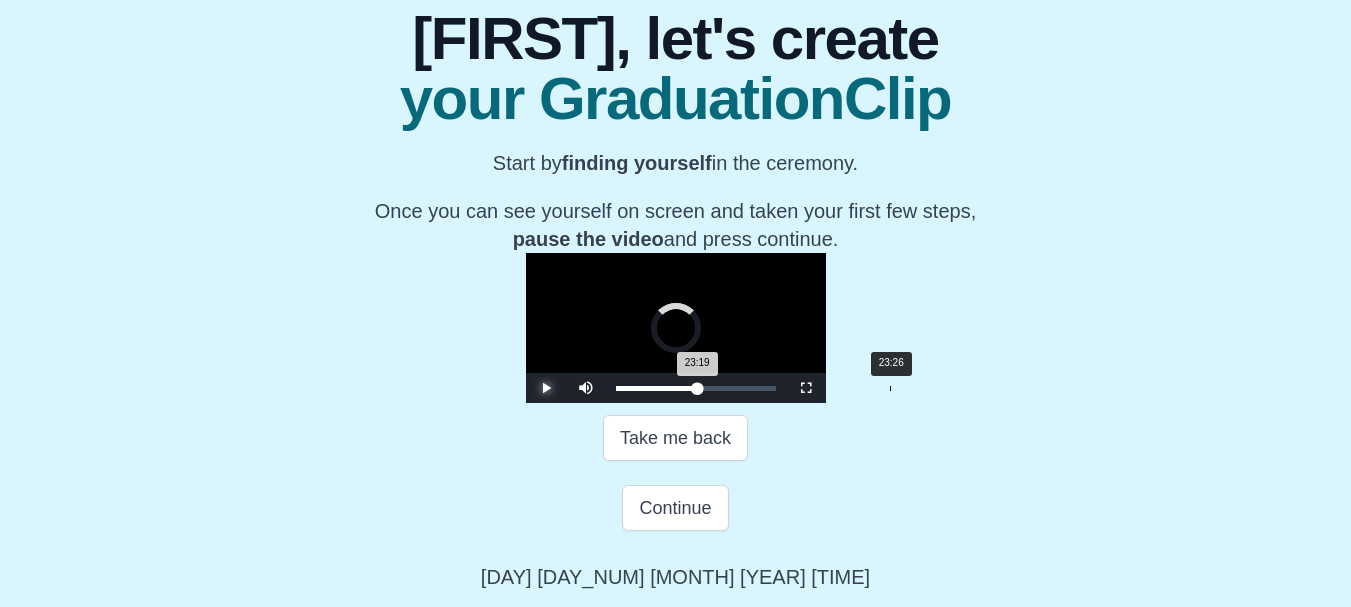 click on "23:19 Progress : 0%" at bounding box center [657, 388] 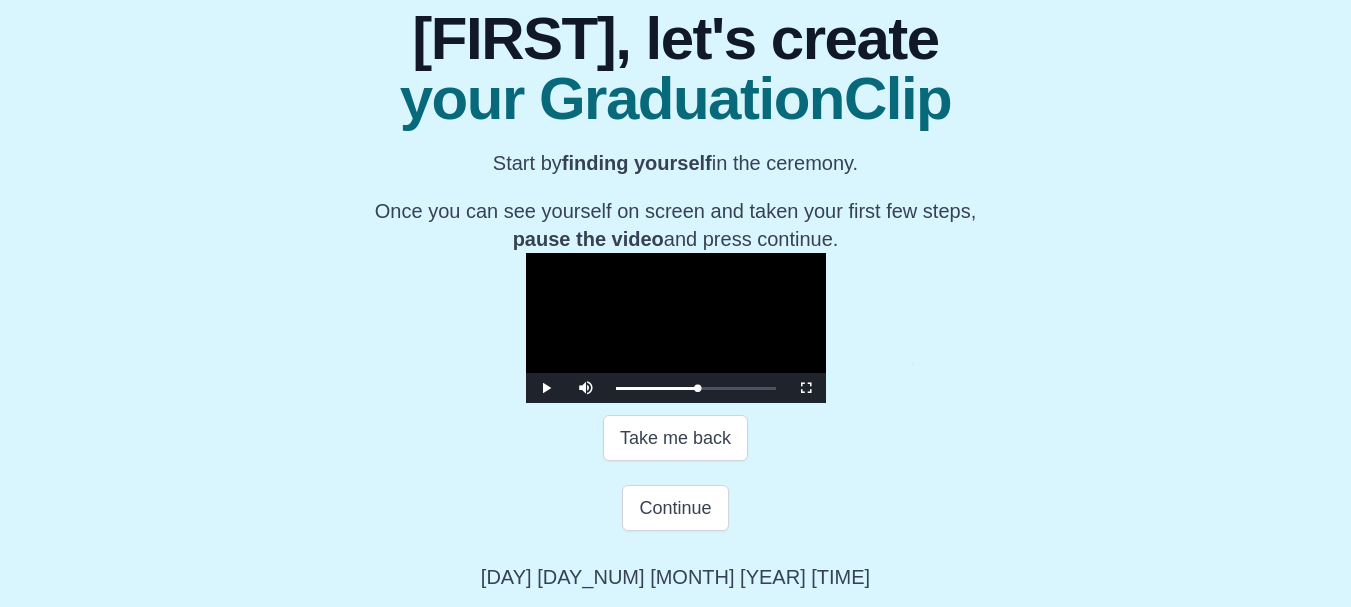 click at bounding box center (676, 328) 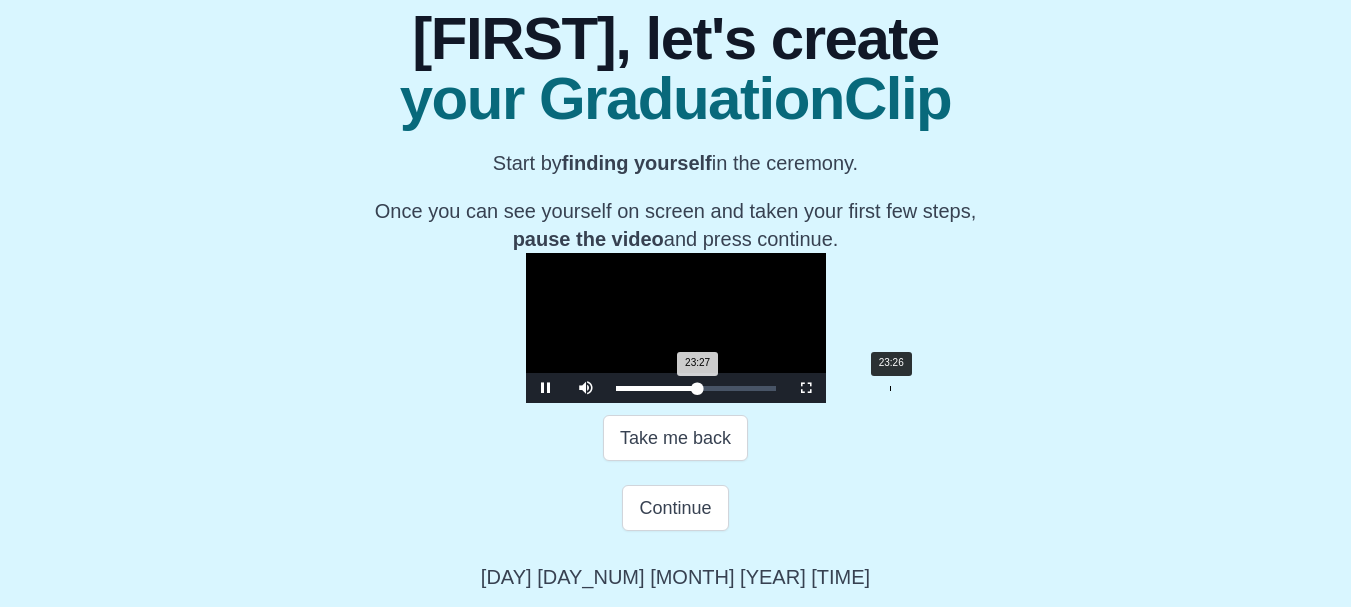 click on "23:27 Progress : 0%" at bounding box center (657, 388) 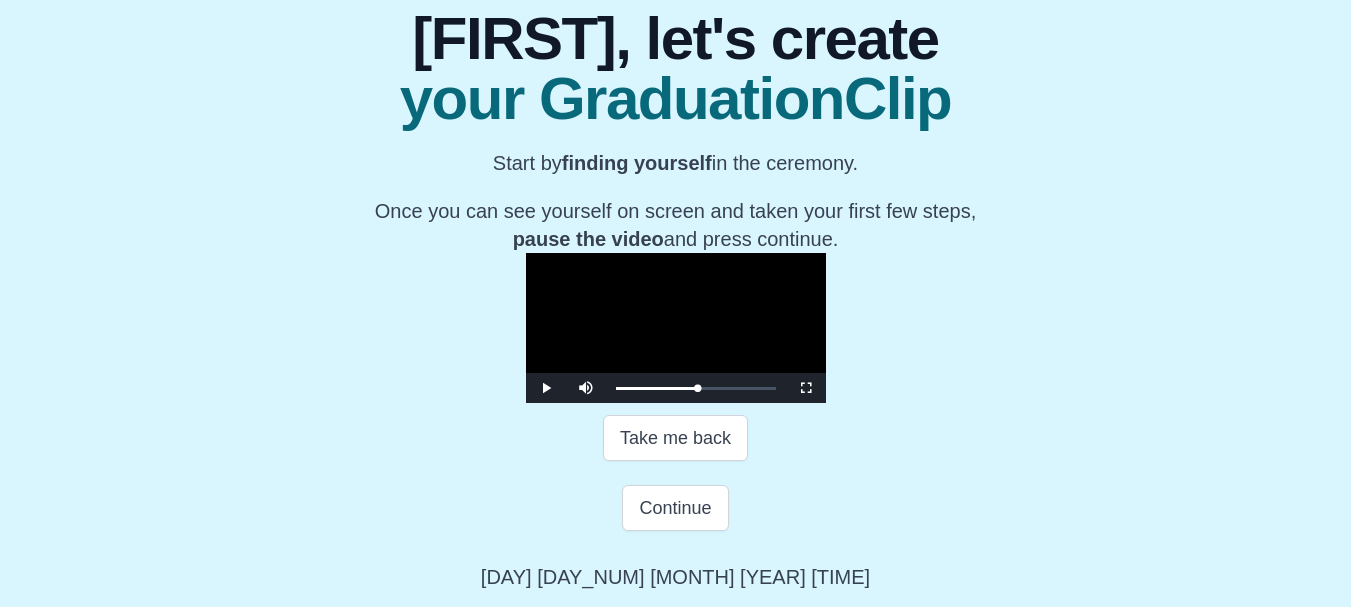 click at bounding box center [676, 328] 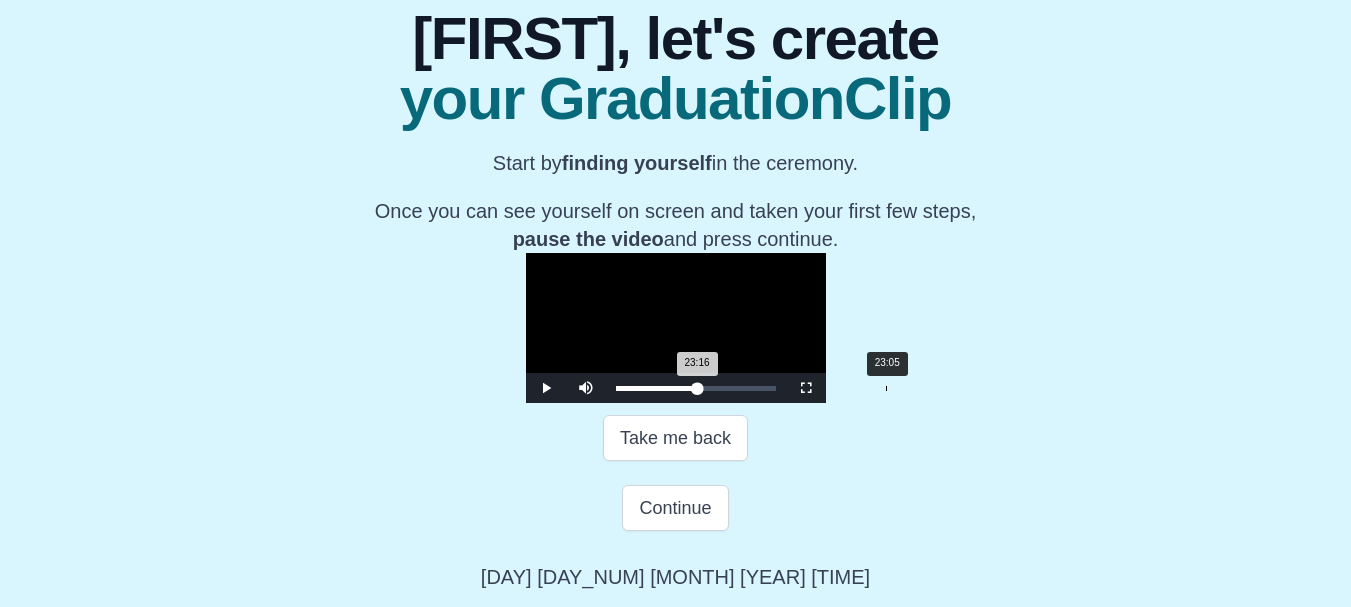 click on "23:16 Progress : 0%" at bounding box center (657, 388) 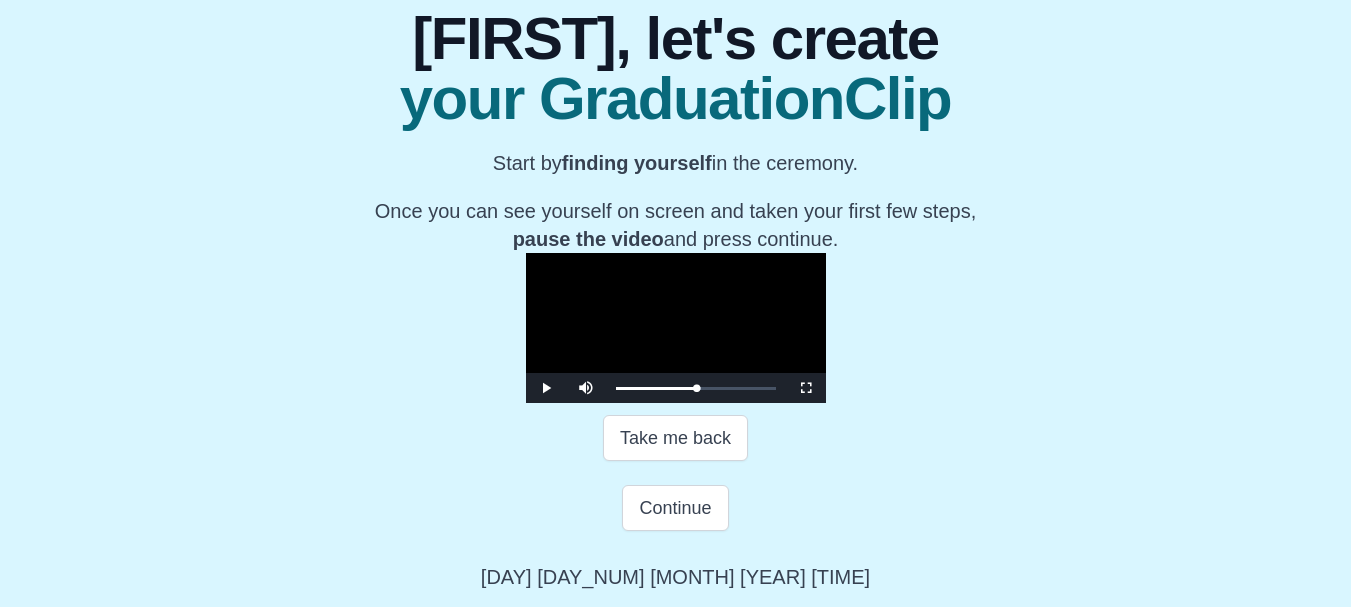 click at bounding box center [676, 328] 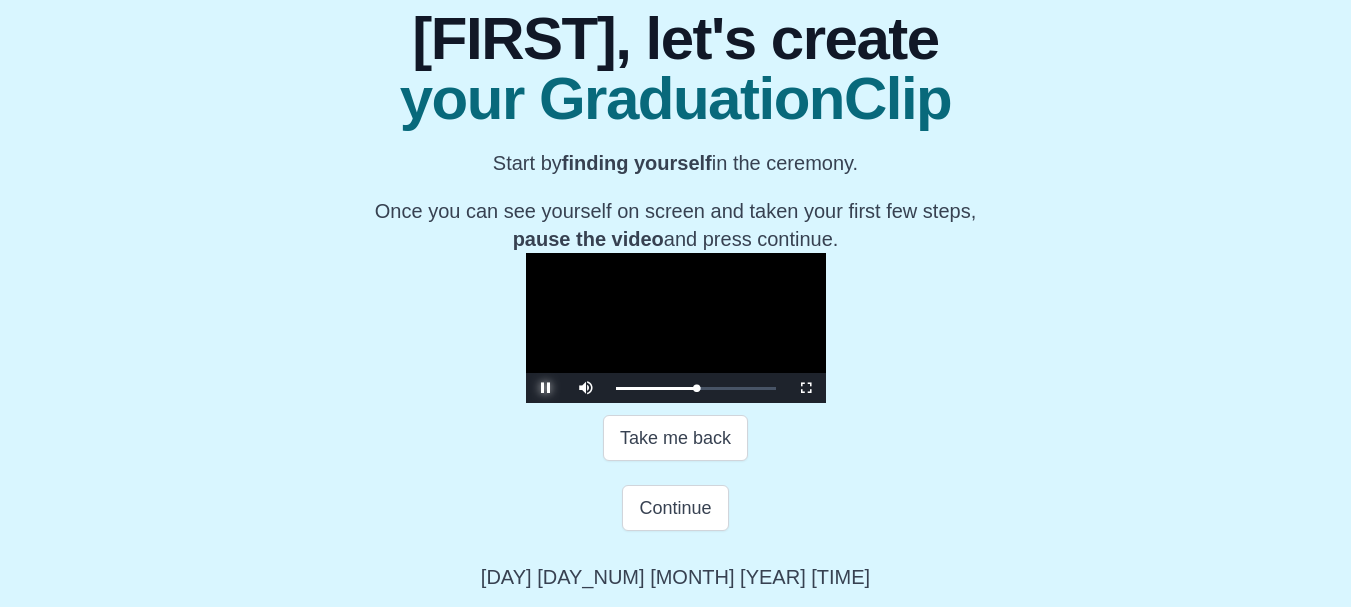 click at bounding box center (546, 388) 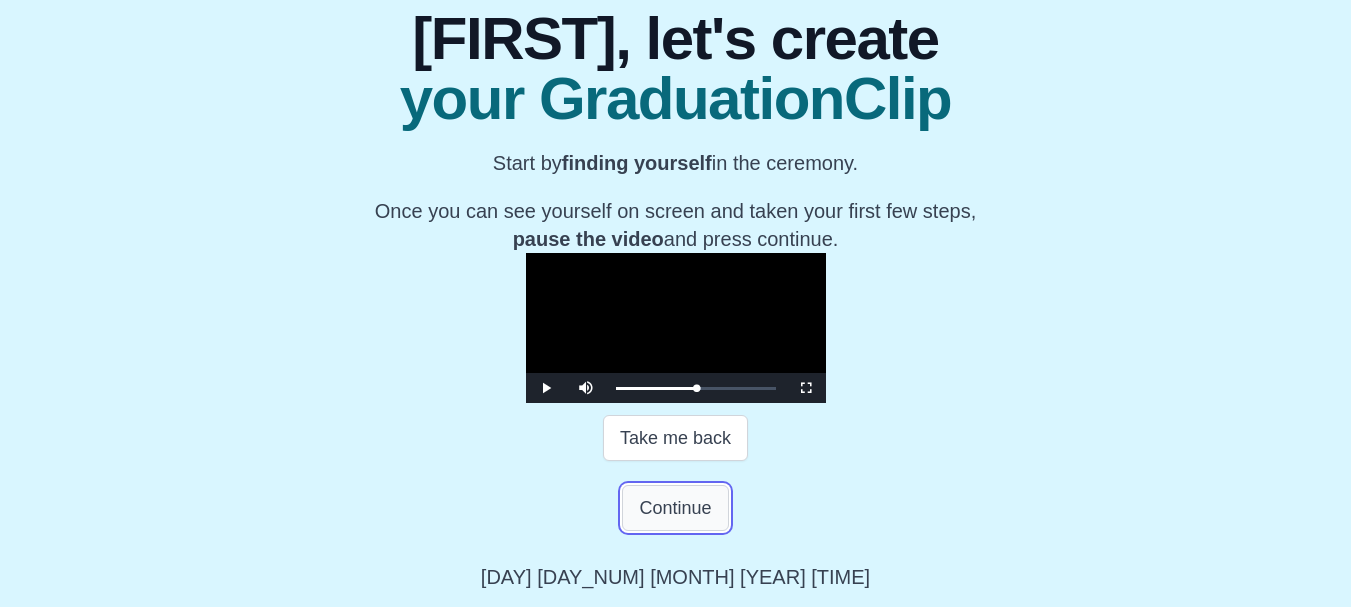 click on "Continue" at bounding box center [675, 508] 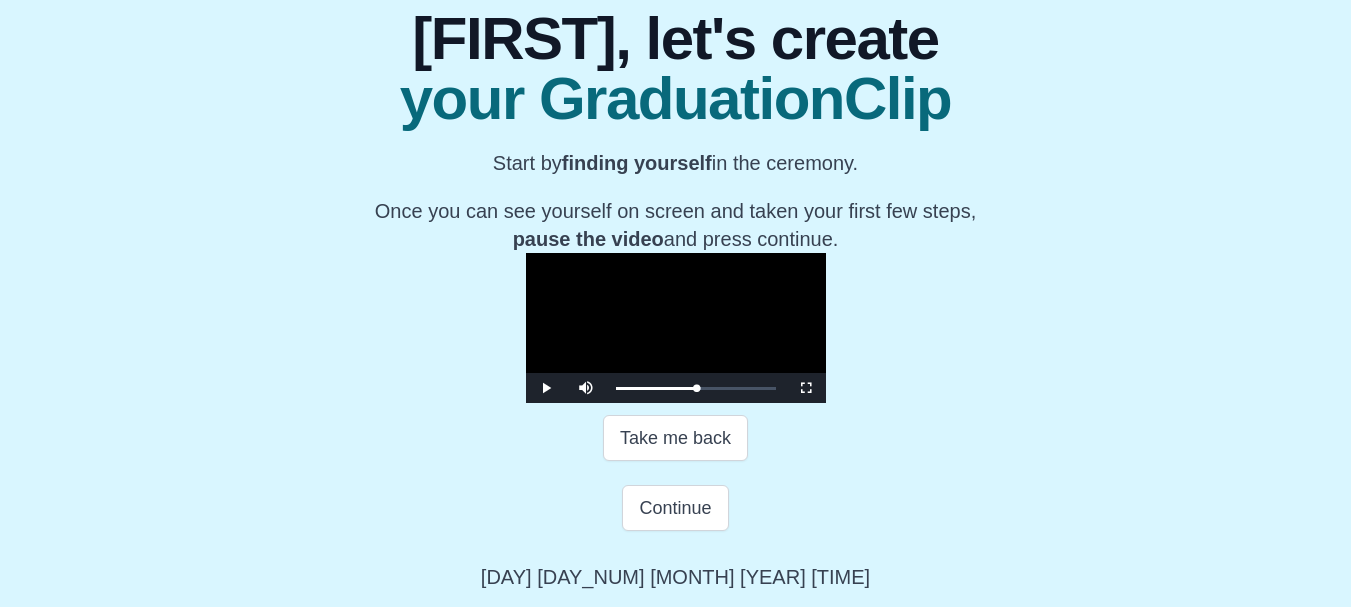 scroll, scrollTop: 54, scrollLeft: 0, axis: vertical 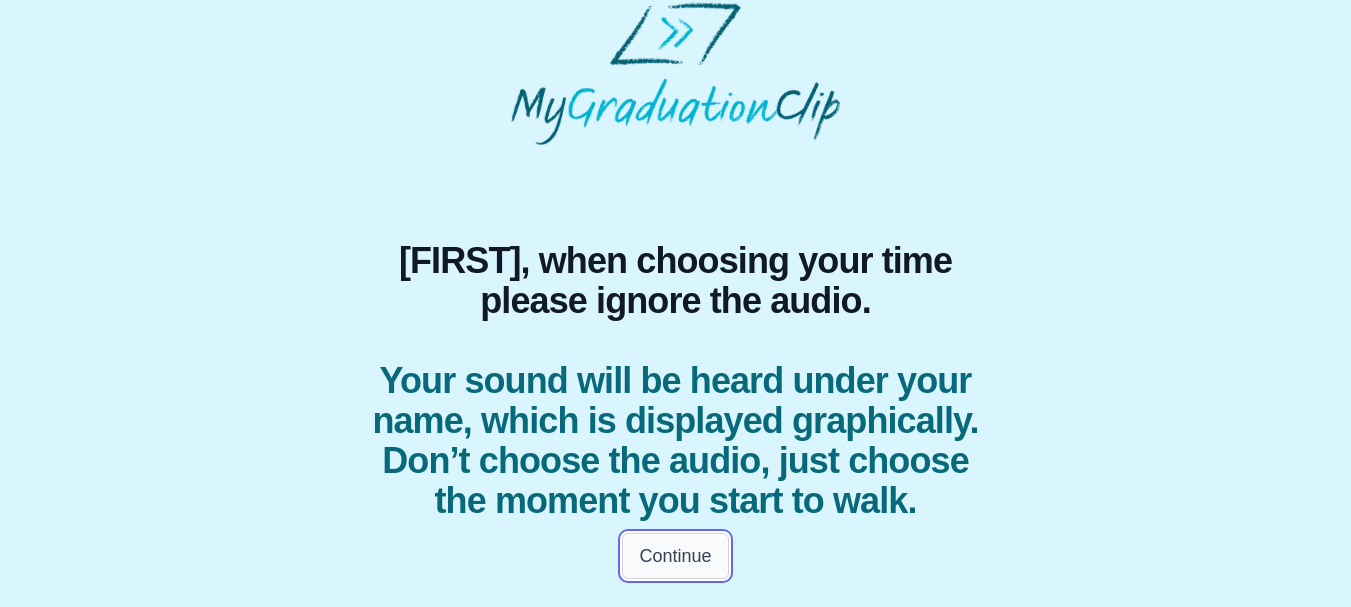 click on "Continue" at bounding box center [675, 556] 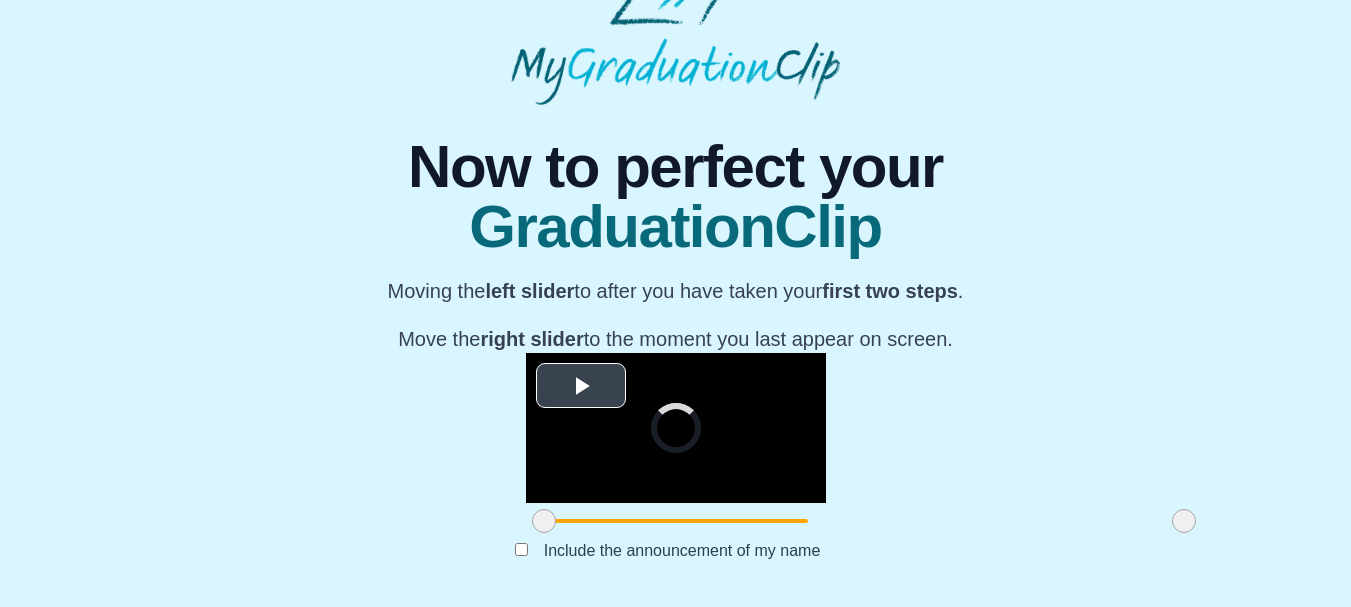 scroll, scrollTop: 295, scrollLeft: 0, axis: vertical 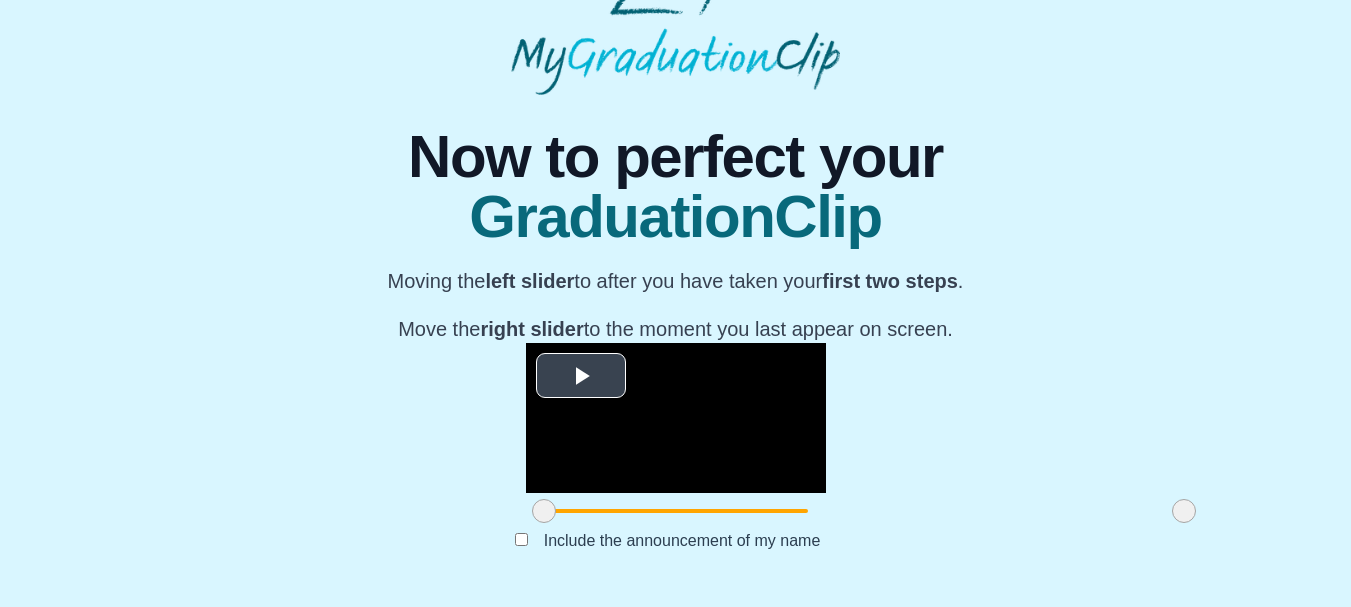 click at bounding box center (581, 376) 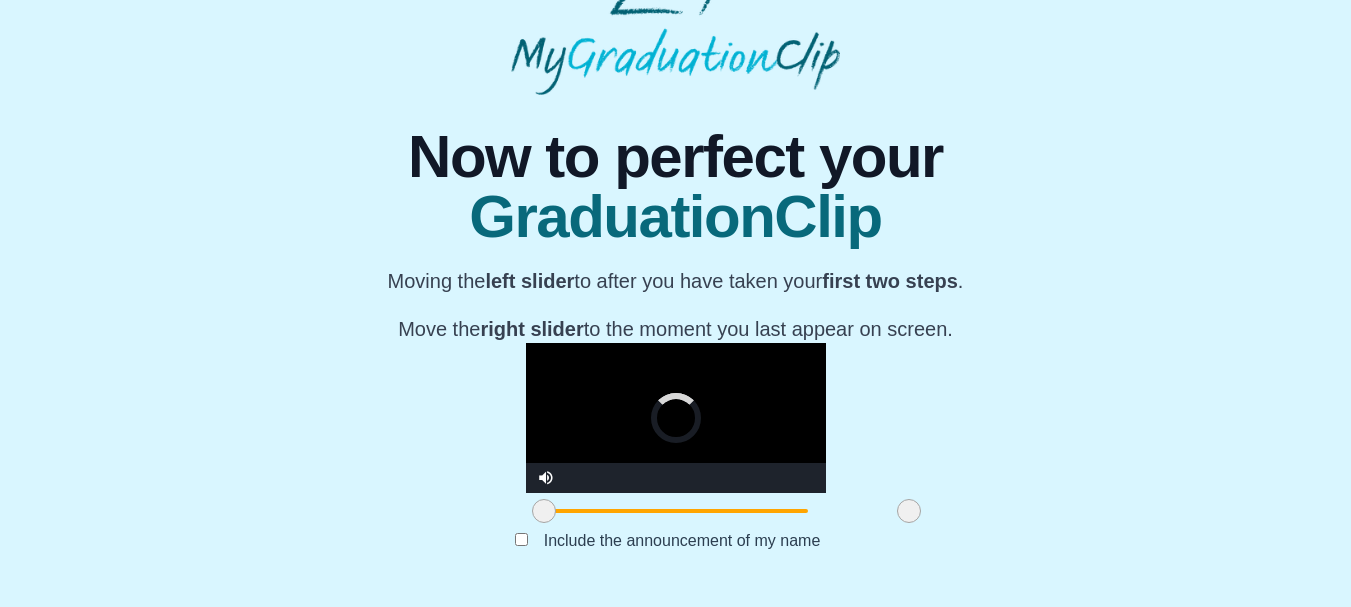 drag, startPoint x: 988, startPoint y: 511, endPoint x: 677, endPoint y: 474, distance: 313.19324 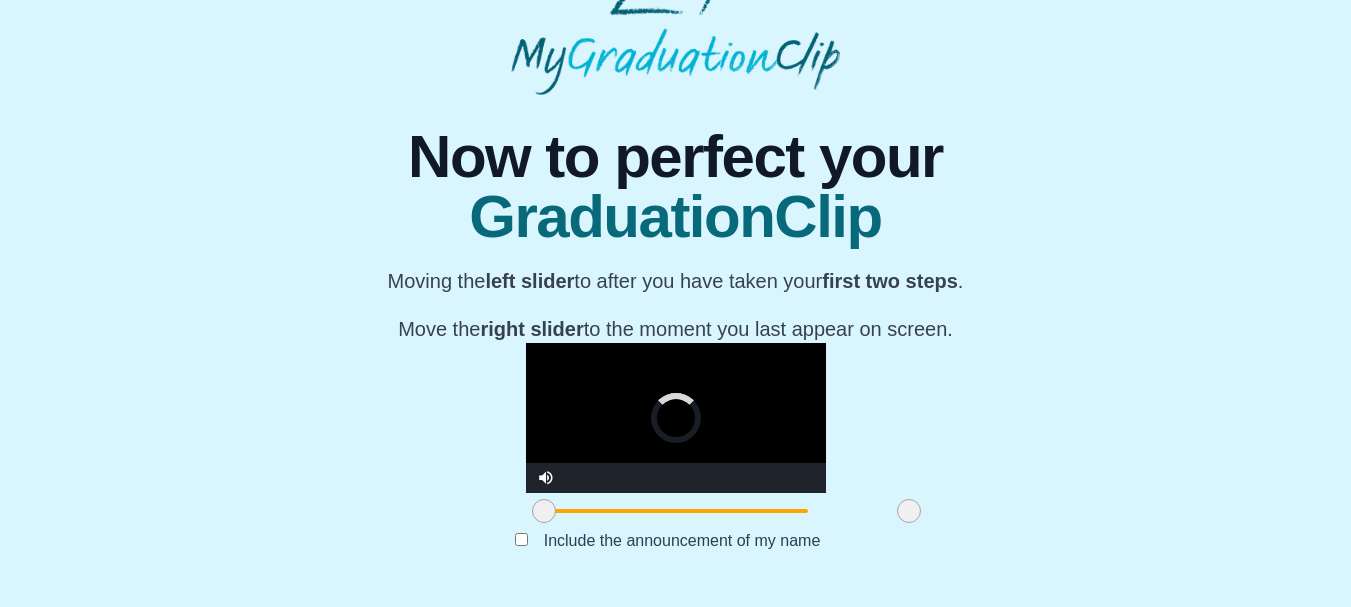 click on "**********" at bounding box center [676, 436] 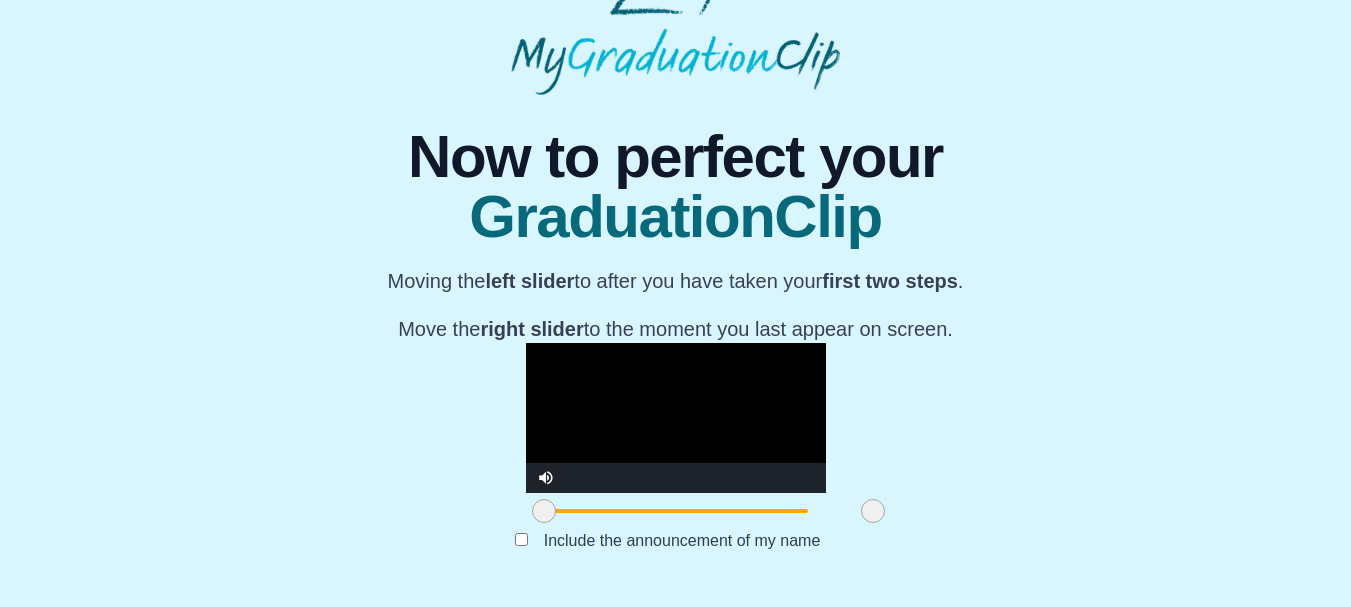 click at bounding box center [676, 418] 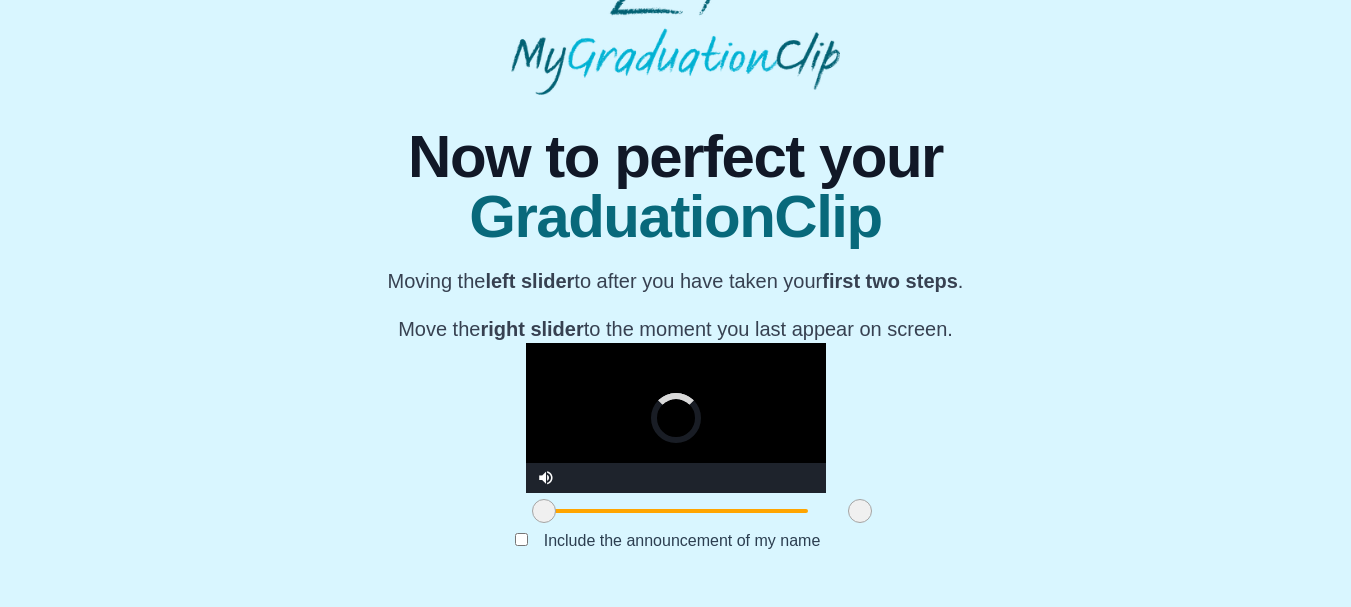 drag, startPoint x: 689, startPoint y: 513, endPoint x: 626, endPoint y: 520, distance: 63.387695 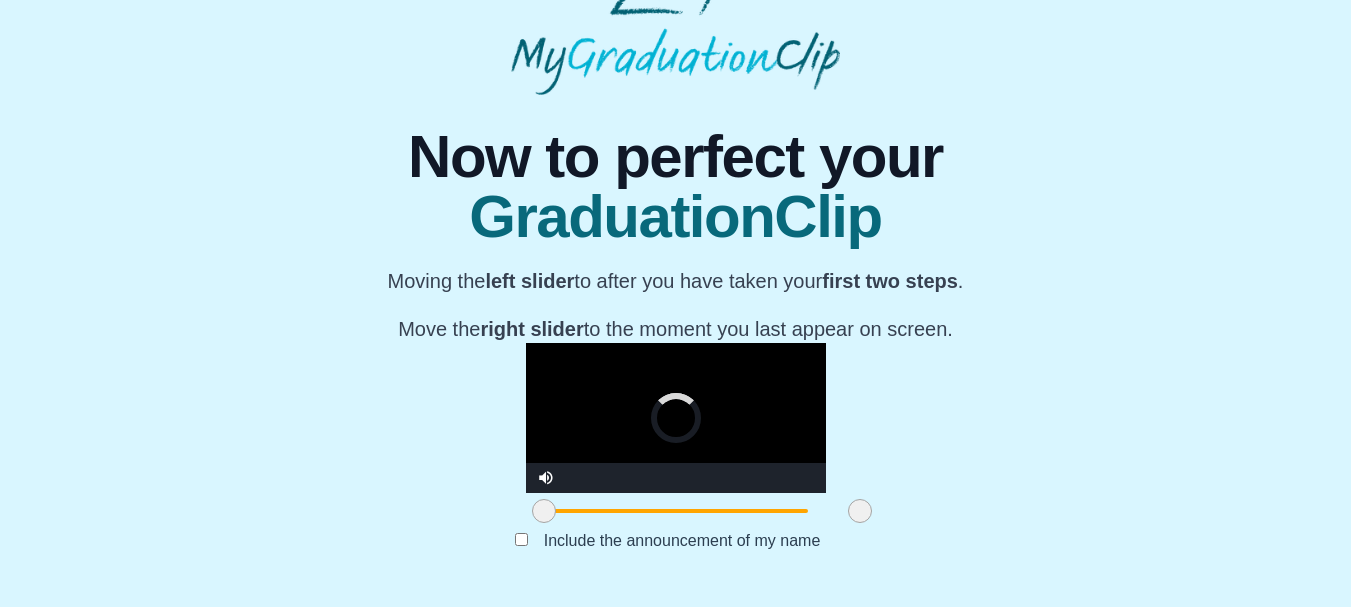 click at bounding box center (860, 511) 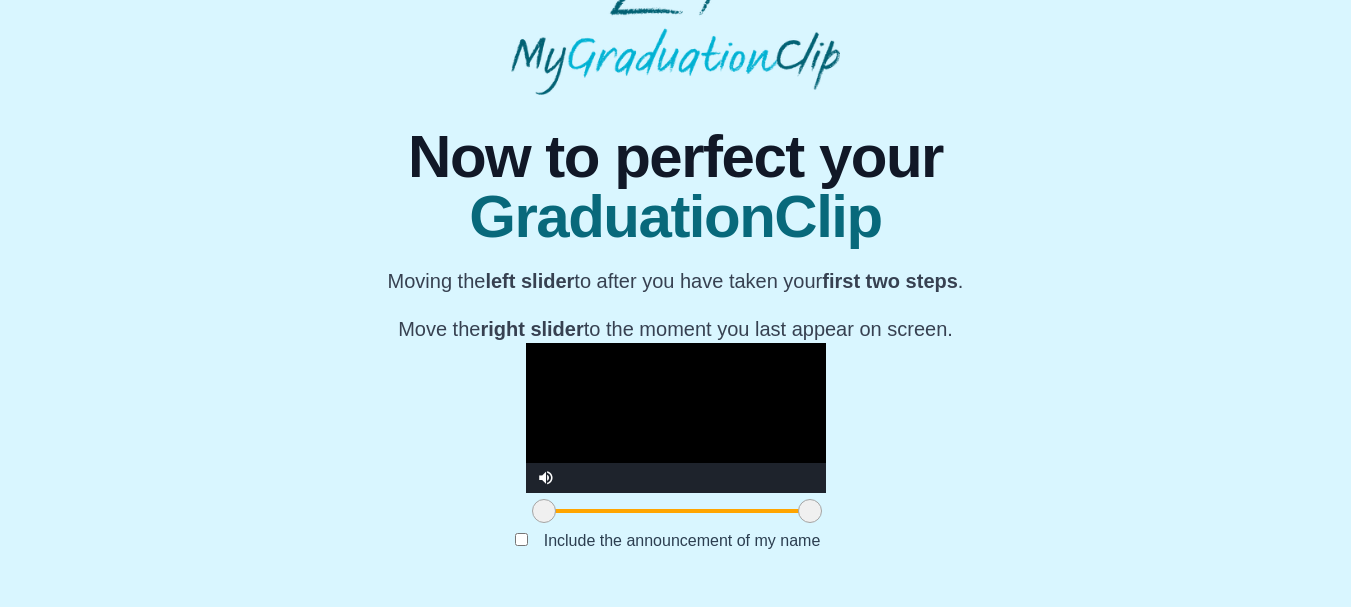 click at bounding box center [676, 418] 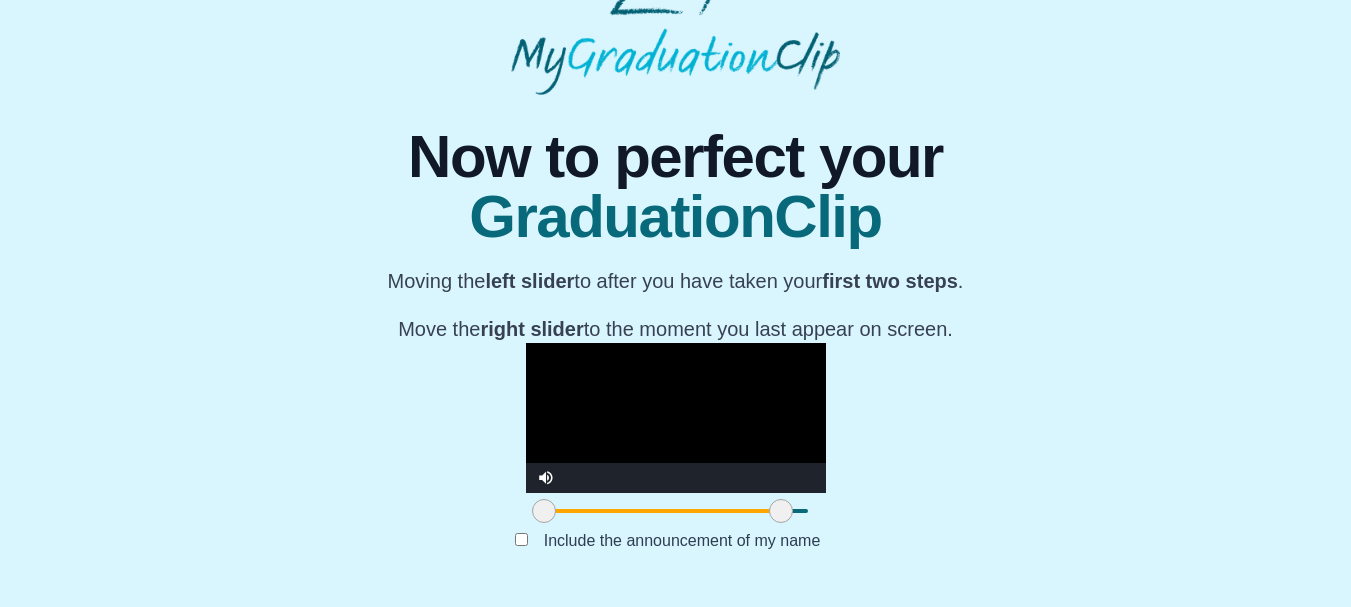 drag, startPoint x: 614, startPoint y: 512, endPoint x: 582, endPoint y: 501, distance: 33.83785 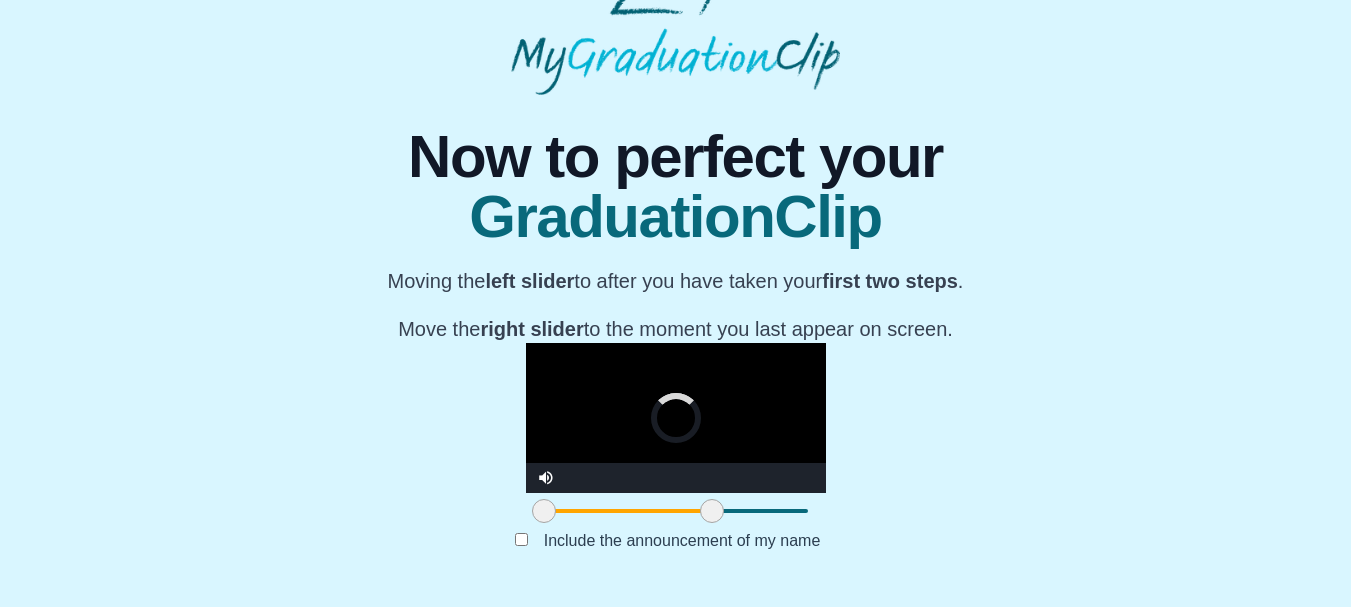 drag, startPoint x: 542, startPoint y: 493, endPoint x: 506, endPoint y: 479, distance: 38.626415 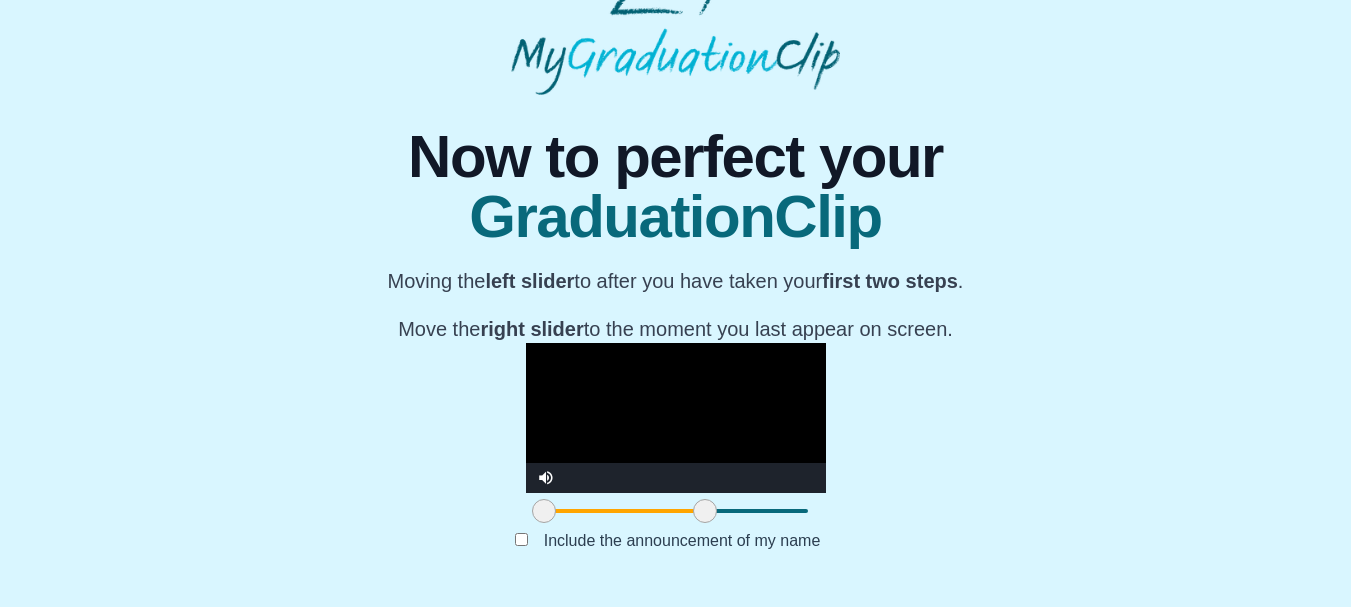 drag, startPoint x: 343, startPoint y: 527, endPoint x: 364, endPoint y: 515, distance: 24.186773 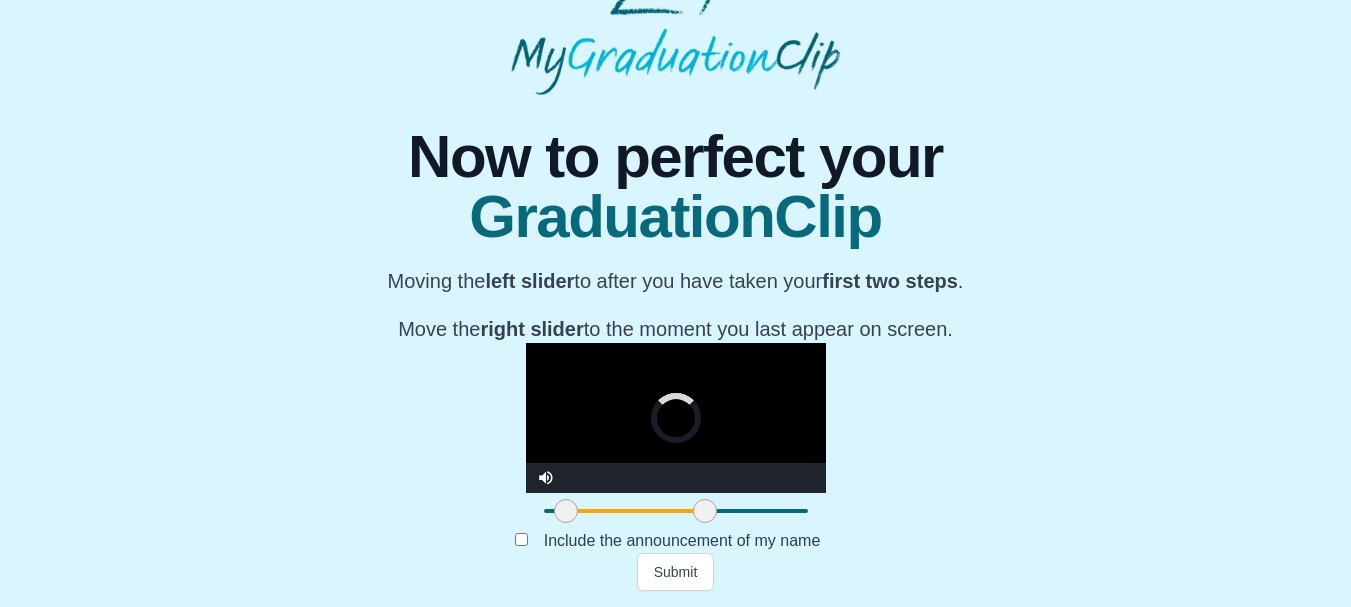click at bounding box center [566, 511] 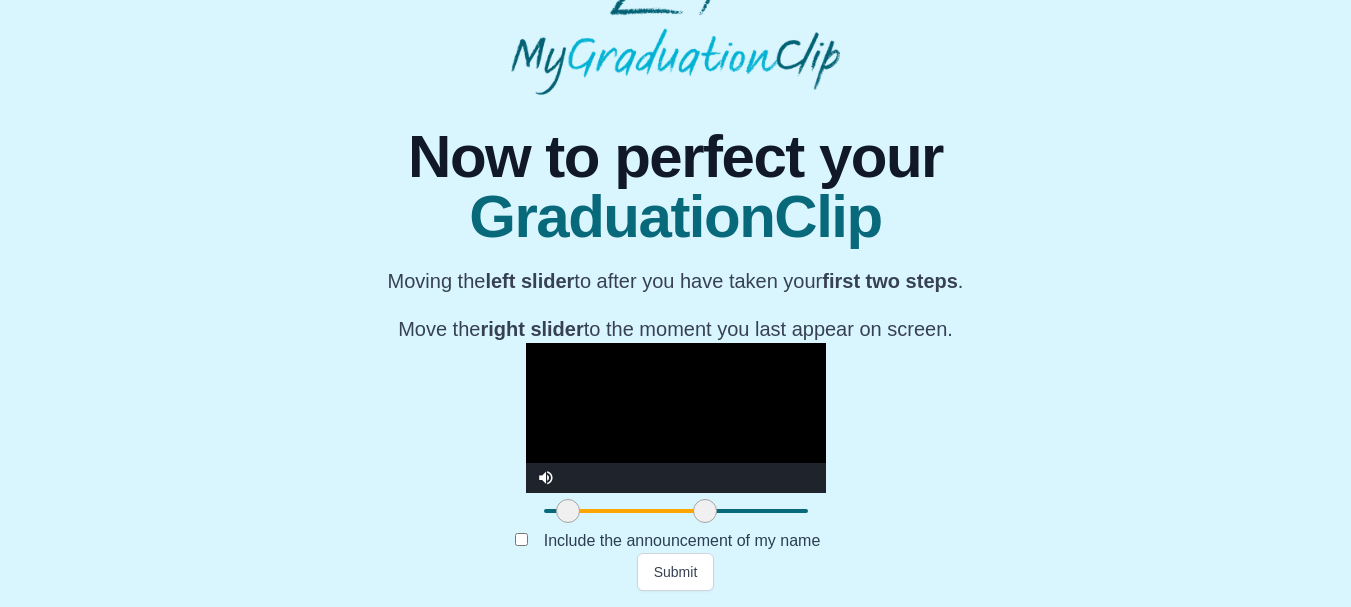drag, startPoint x: 404, startPoint y: 503, endPoint x: 436, endPoint y: 507, distance: 32.24903 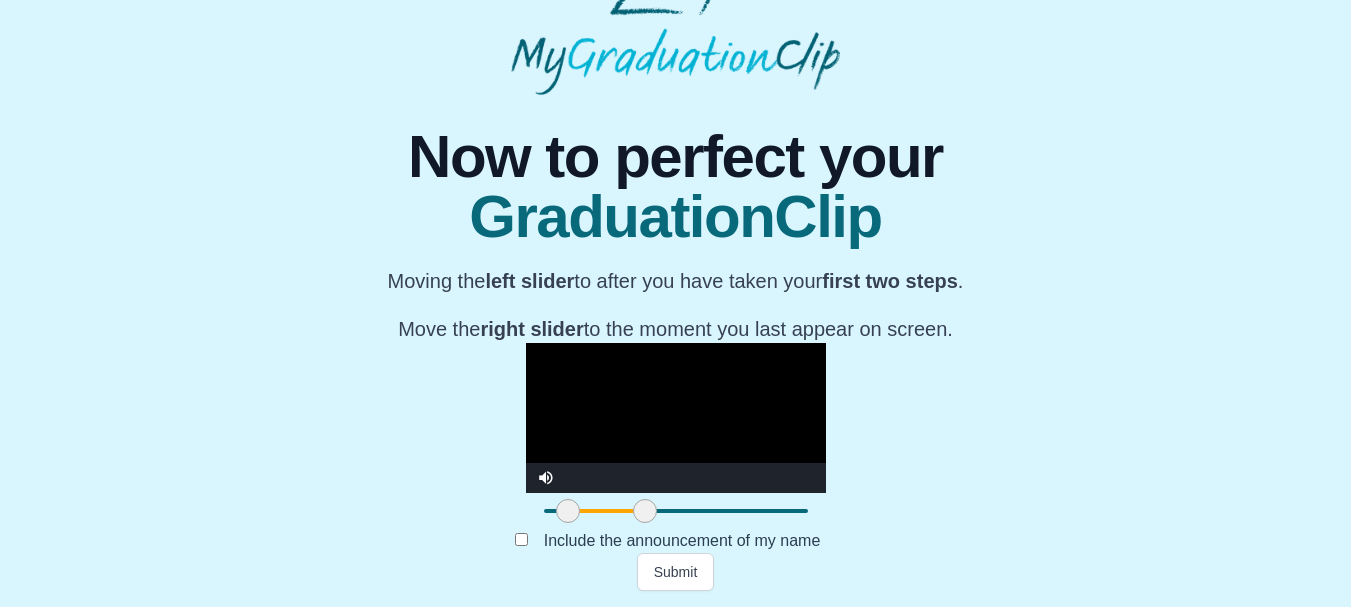 drag, startPoint x: 521, startPoint y: 514, endPoint x: 461, endPoint y: 511, distance: 60.074955 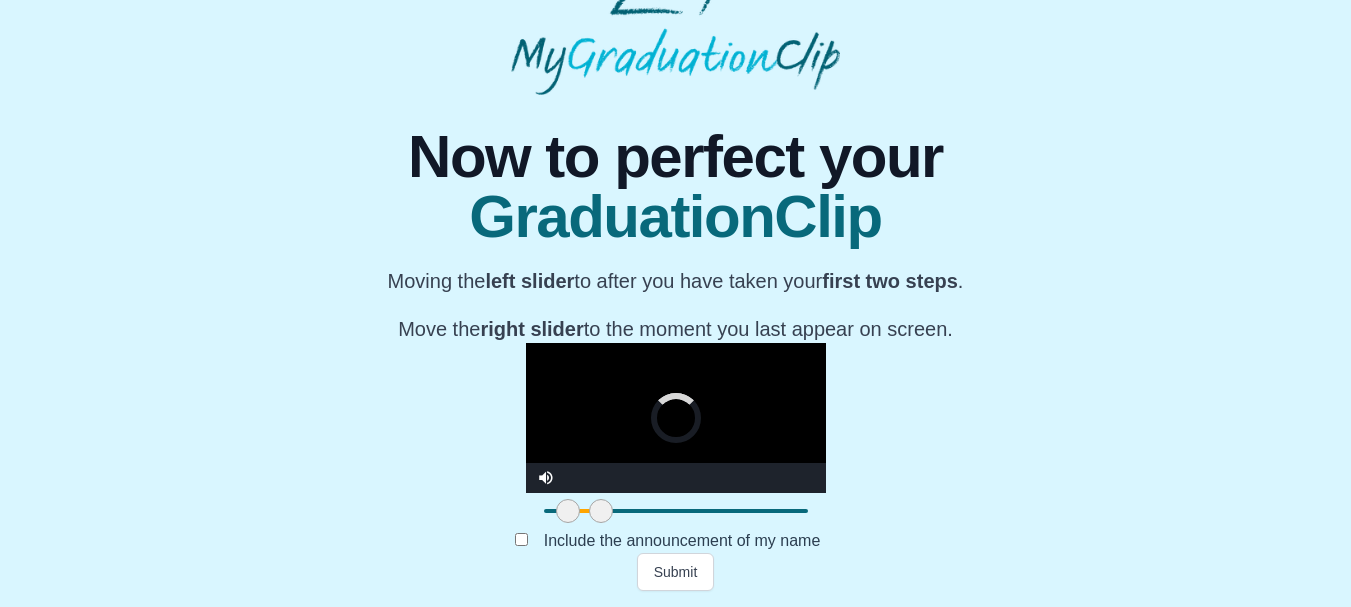 drag, startPoint x: 455, startPoint y: 517, endPoint x: 414, endPoint y: 514, distance: 41.109608 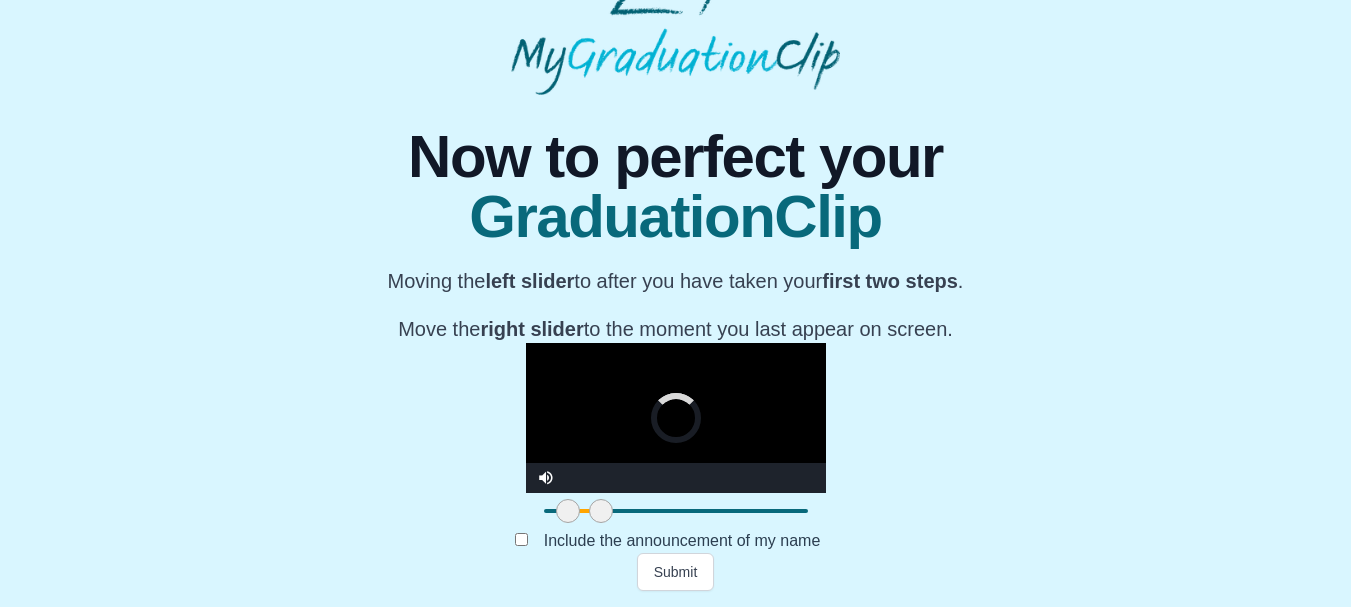 click at bounding box center (601, 511) 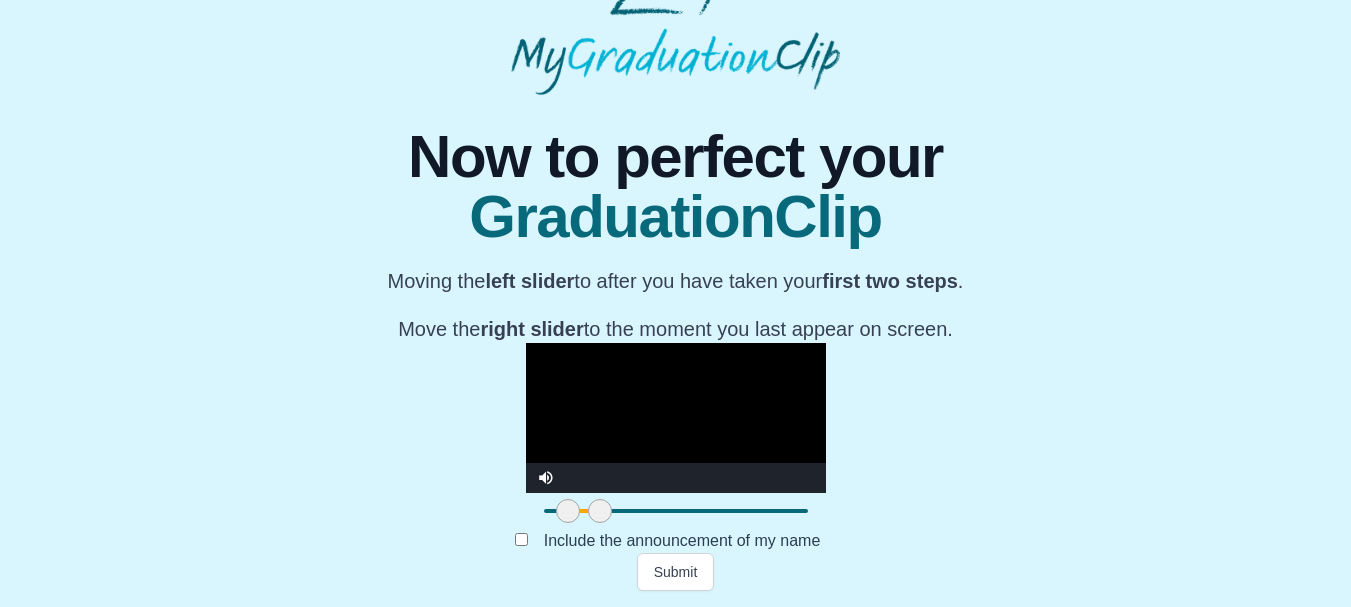 click at bounding box center [676, 418] 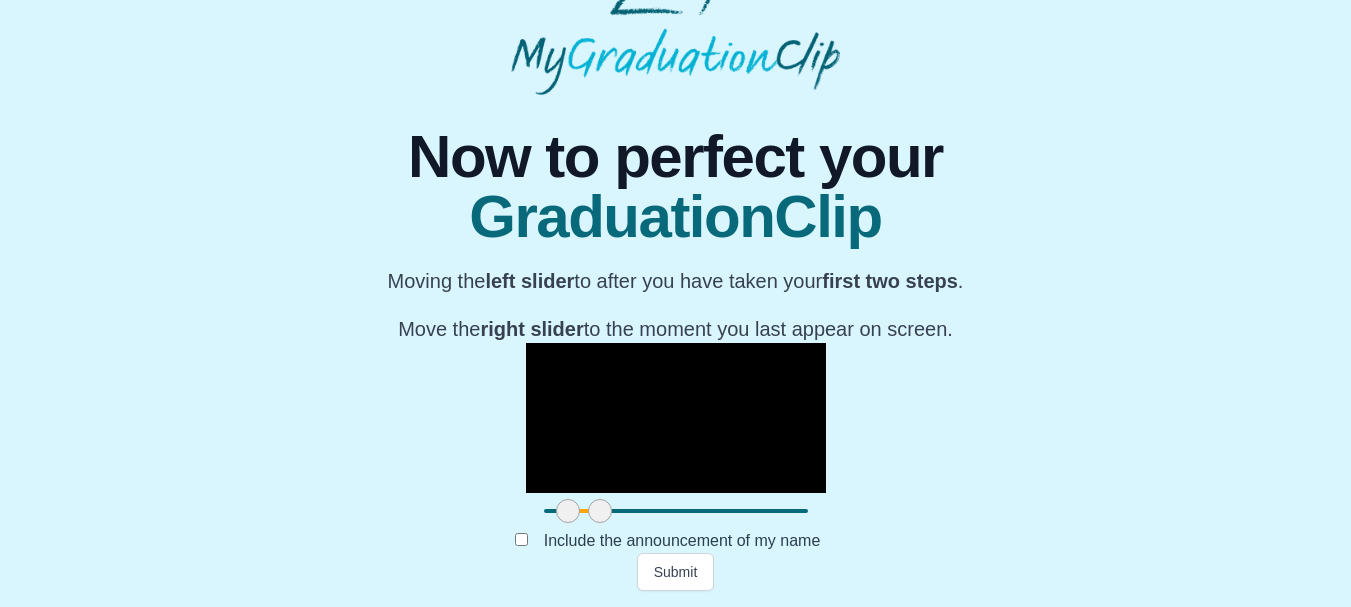 click at bounding box center (600, 511) 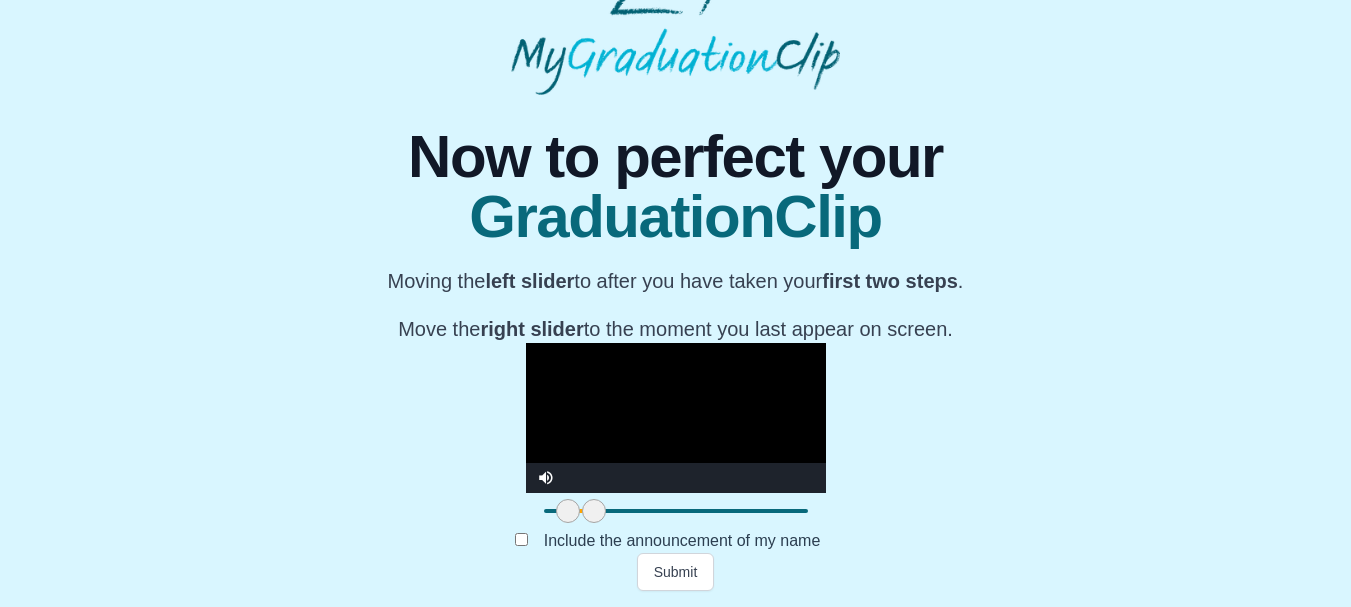 click at bounding box center [594, 511] 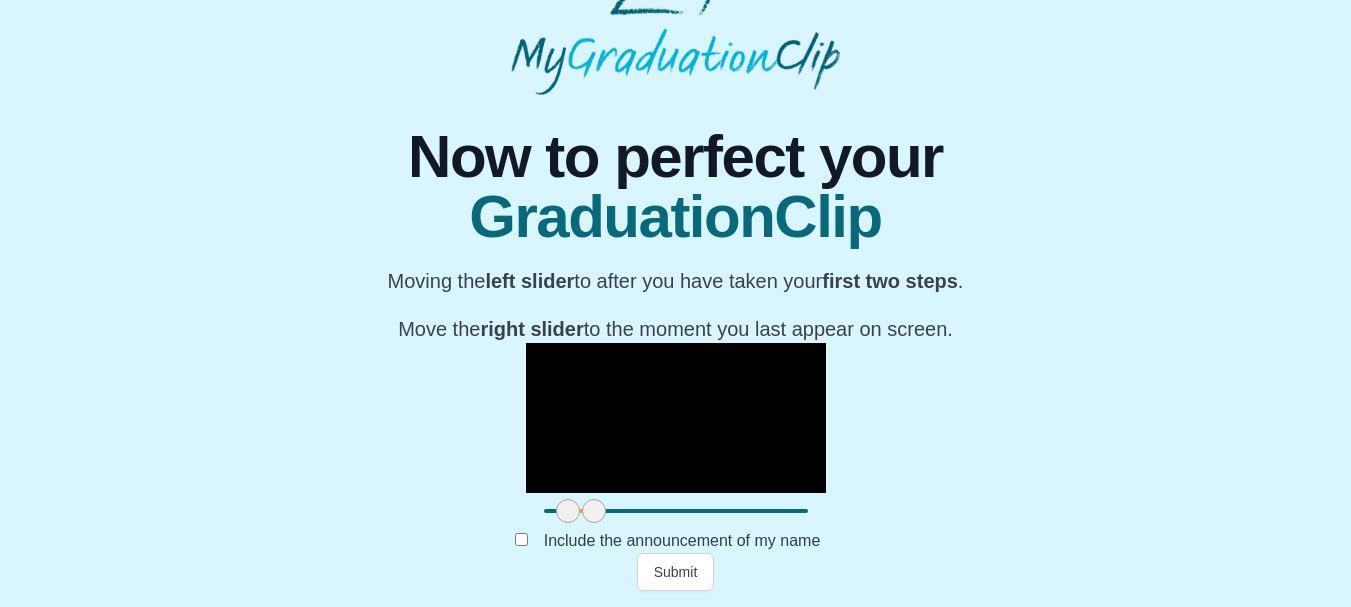 click at bounding box center [594, 511] 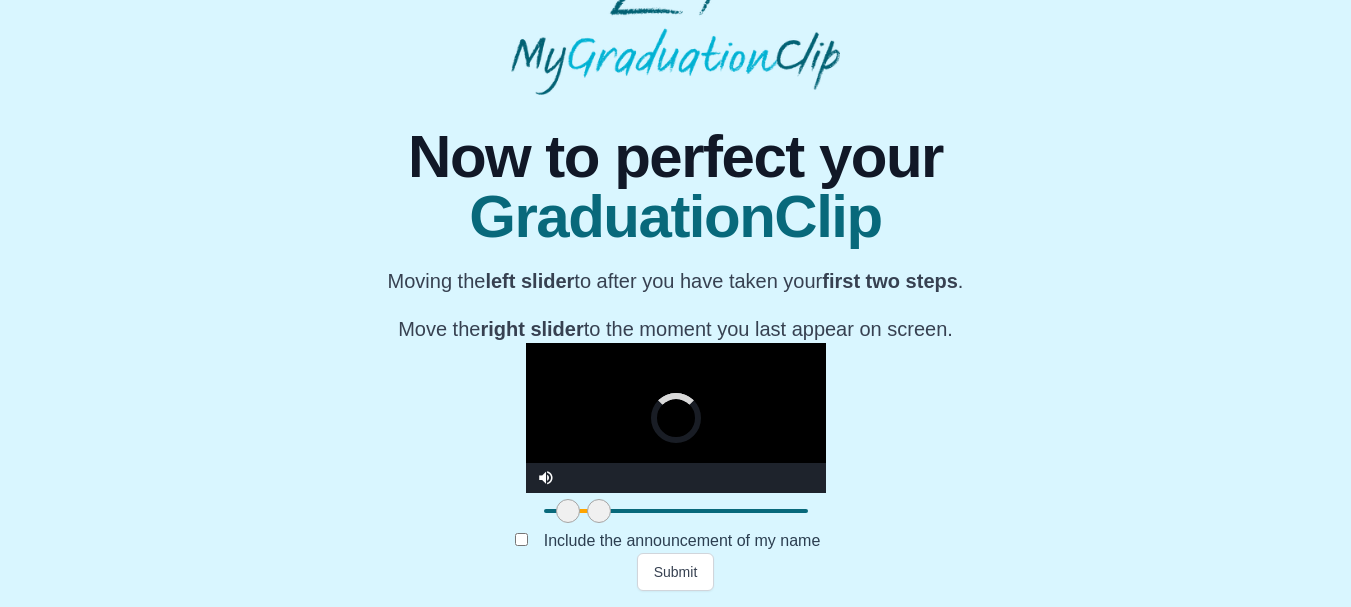 drag, startPoint x: 426, startPoint y: 513, endPoint x: 488, endPoint y: 508, distance: 62.201286 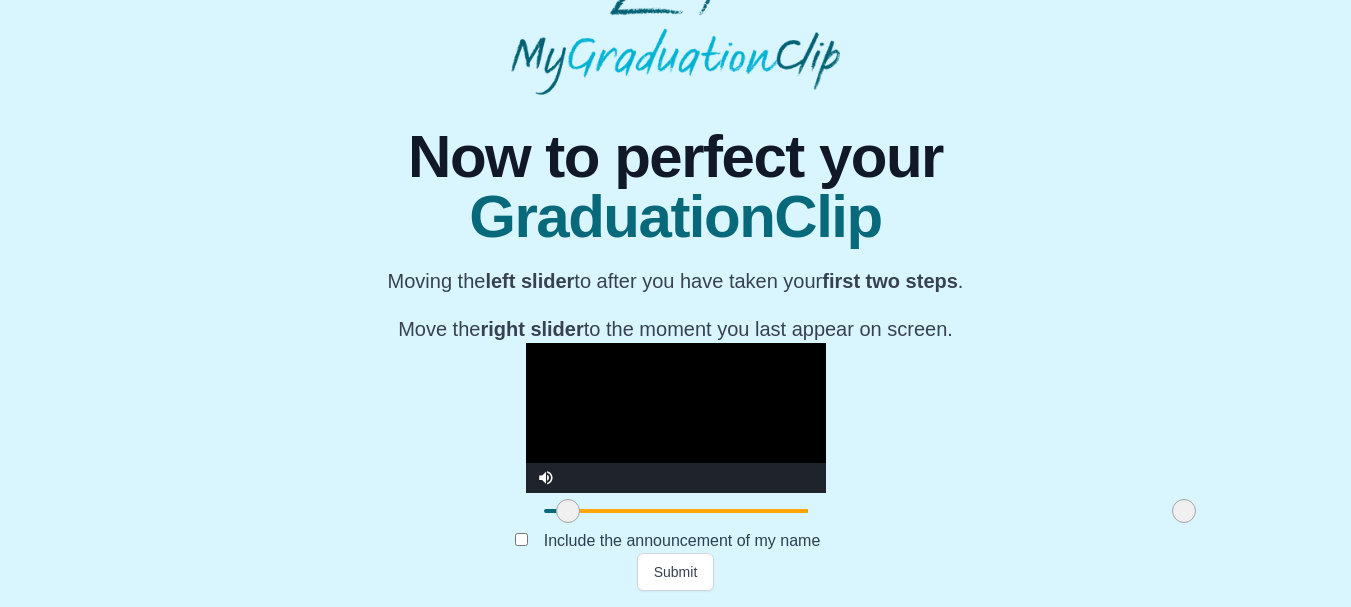 drag, startPoint x: 475, startPoint y: 517, endPoint x: 1041, endPoint y: 499, distance: 566.28613 